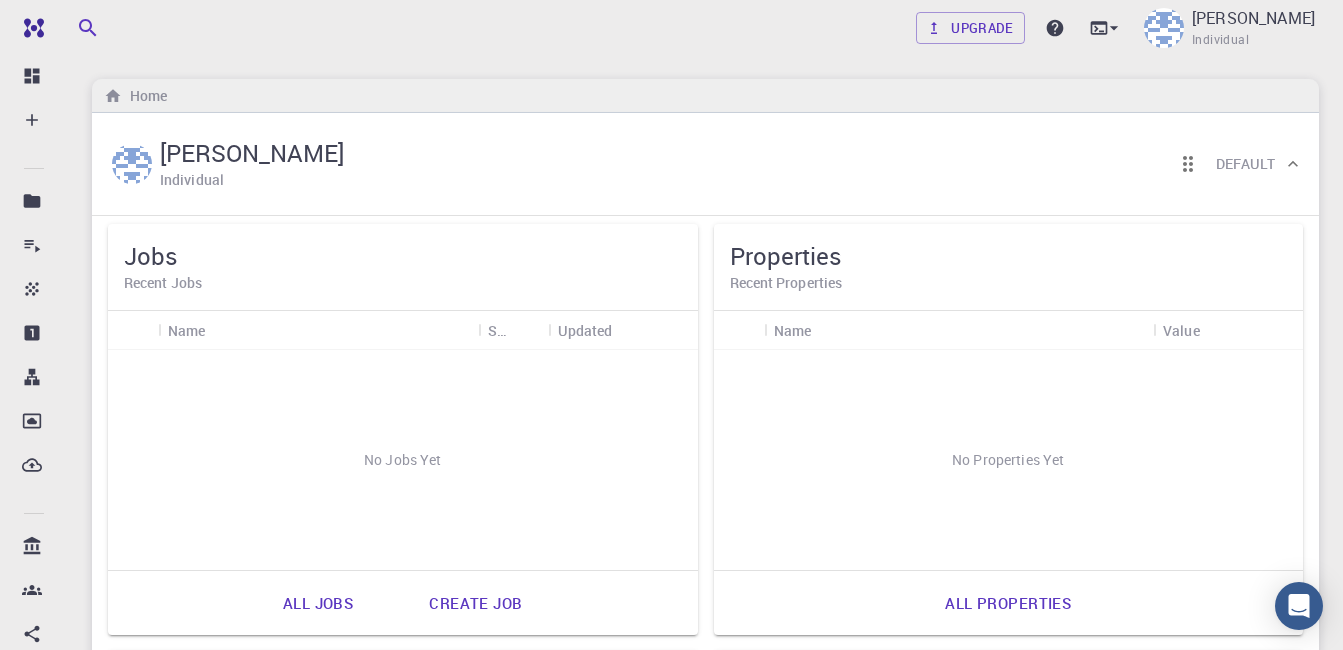 scroll, scrollTop: 0, scrollLeft: 0, axis: both 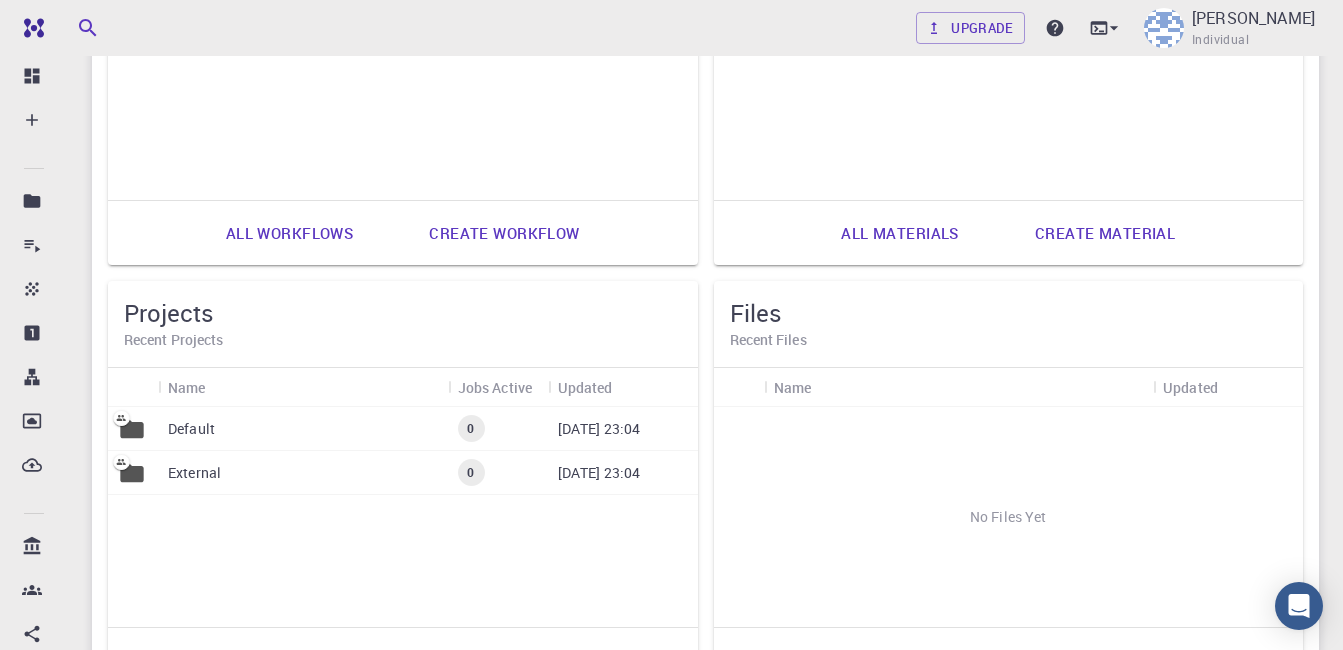 drag, startPoint x: 256, startPoint y: 422, endPoint x: 310, endPoint y: 579, distance: 166.0271 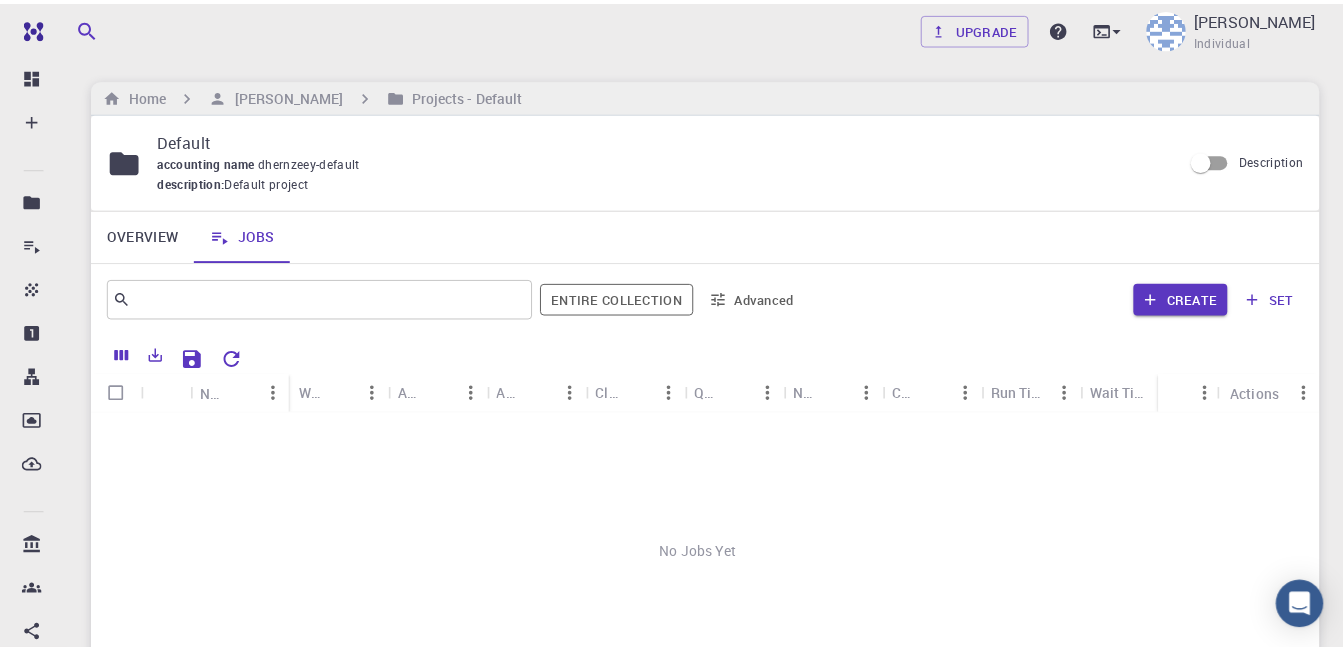 scroll, scrollTop: 69, scrollLeft: 0, axis: vertical 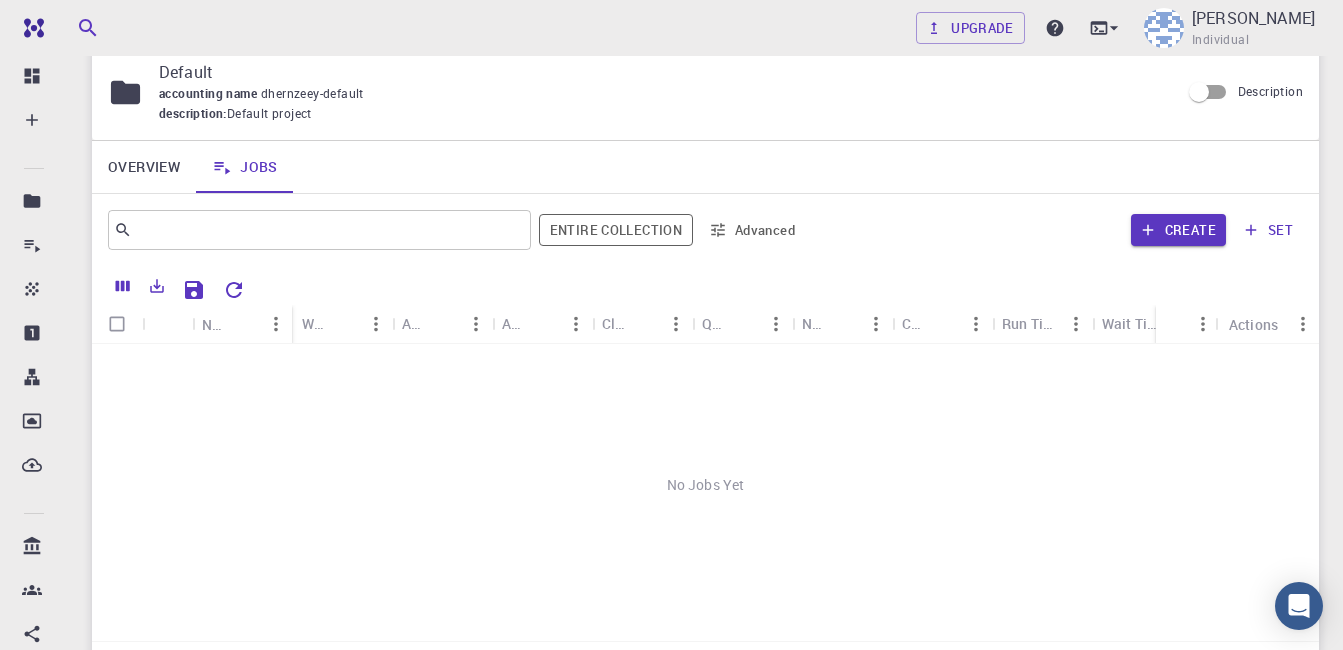 click on "Overview" at bounding box center [144, 167] 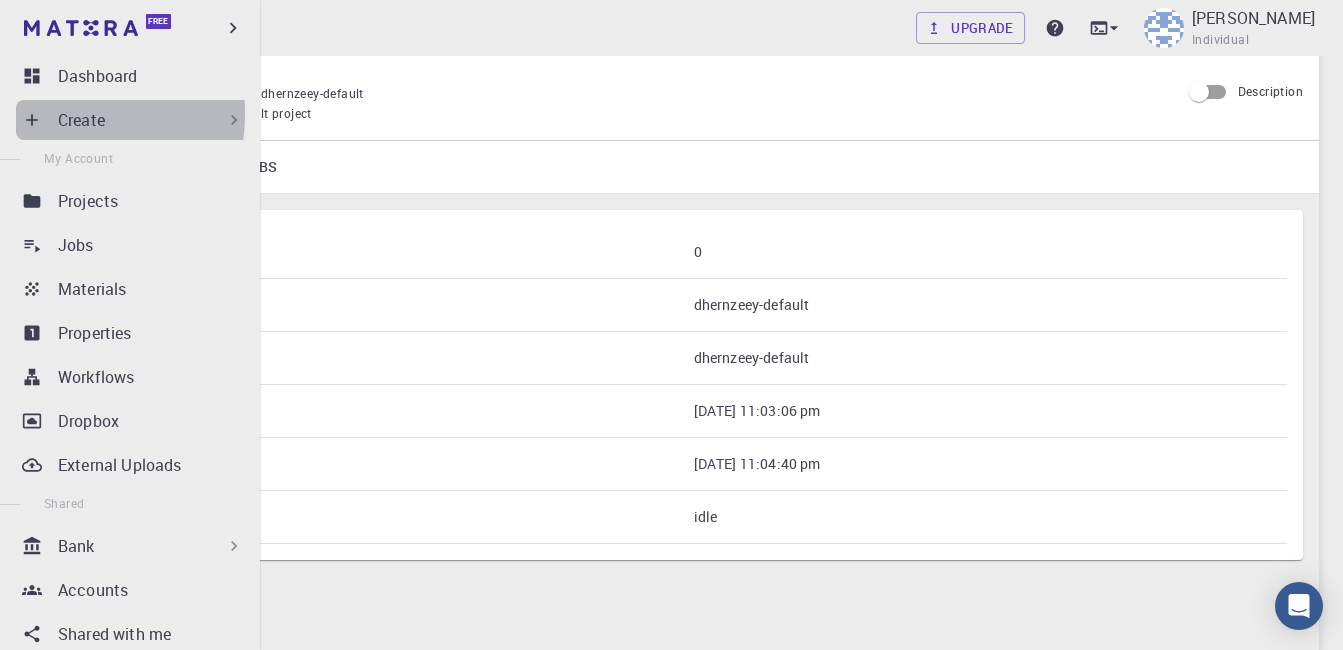 click 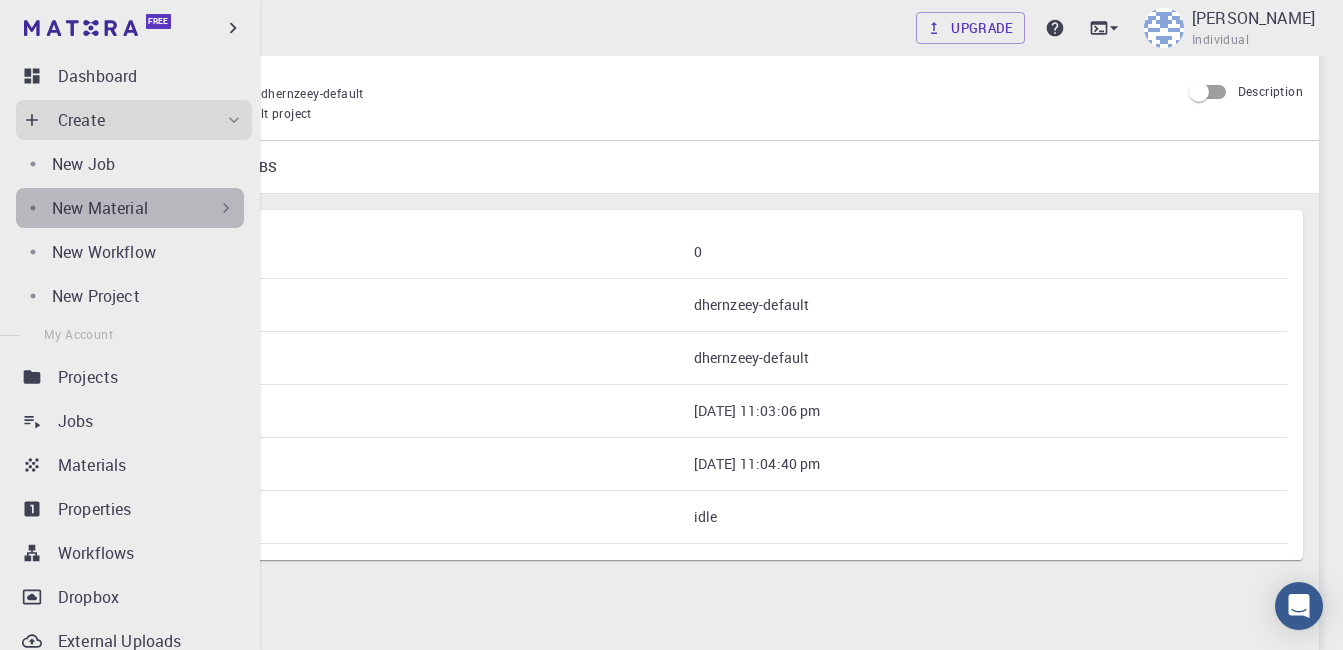 click on "New Material" at bounding box center (144, 208) 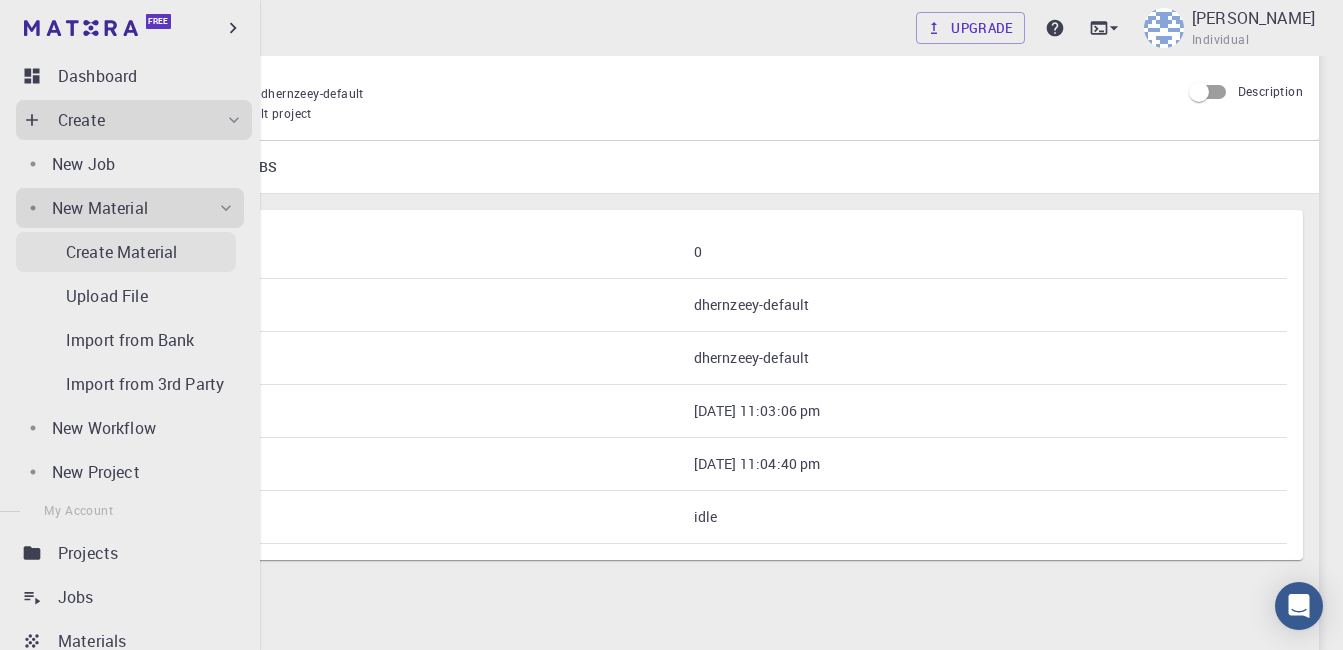 click on "Create Material" at bounding box center [126, 252] 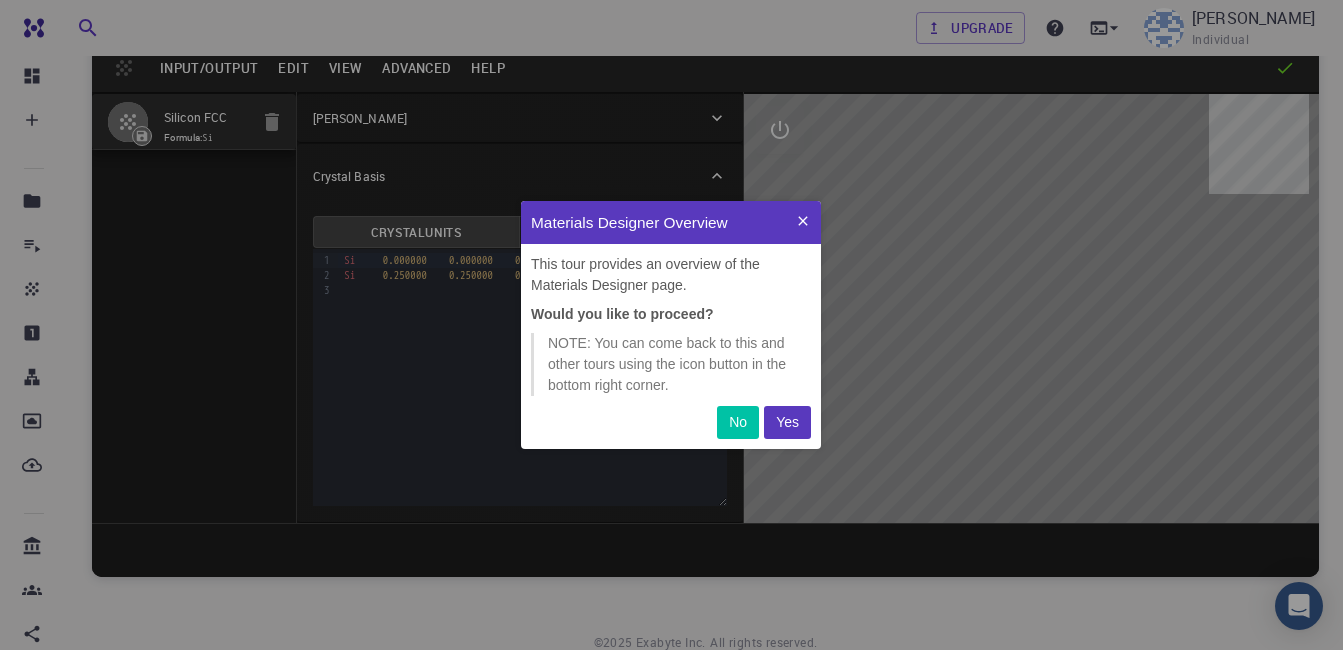 scroll, scrollTop: 0, scrollLeft: 0, axis: both 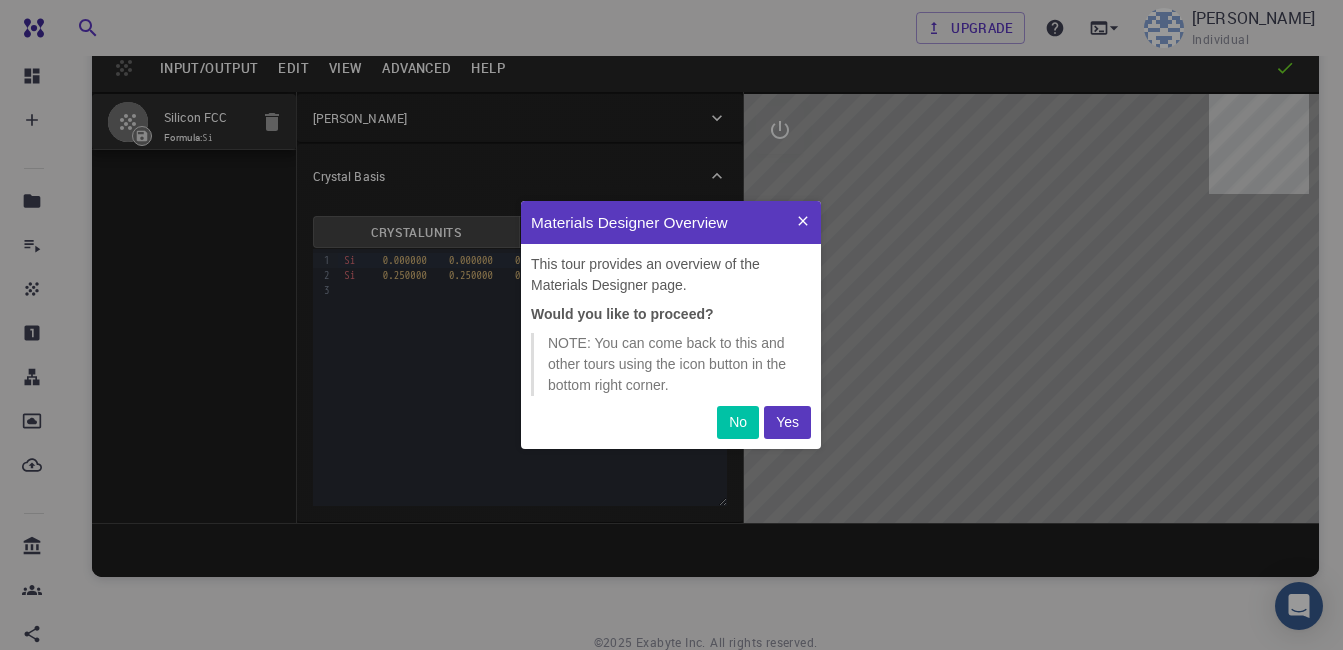 click on "Yes" at bounding box center [787, 422] 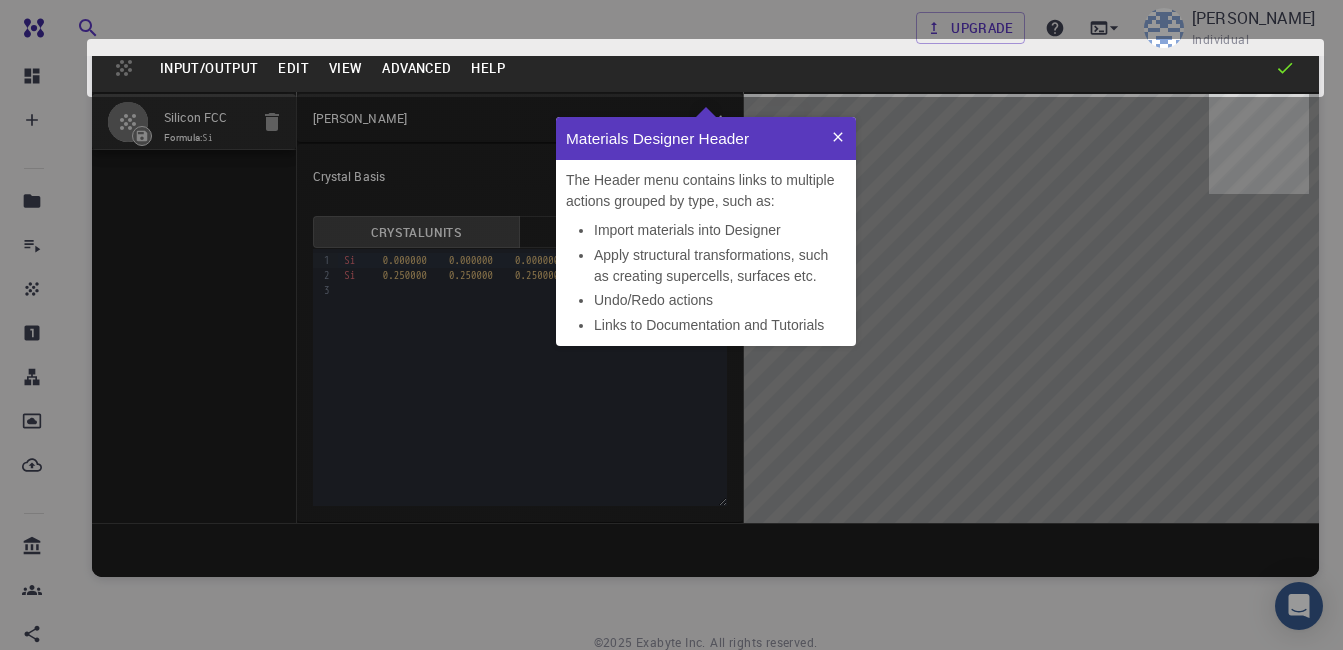 scroll, scrollTop: 0, scrollLeft: 0, axis: both 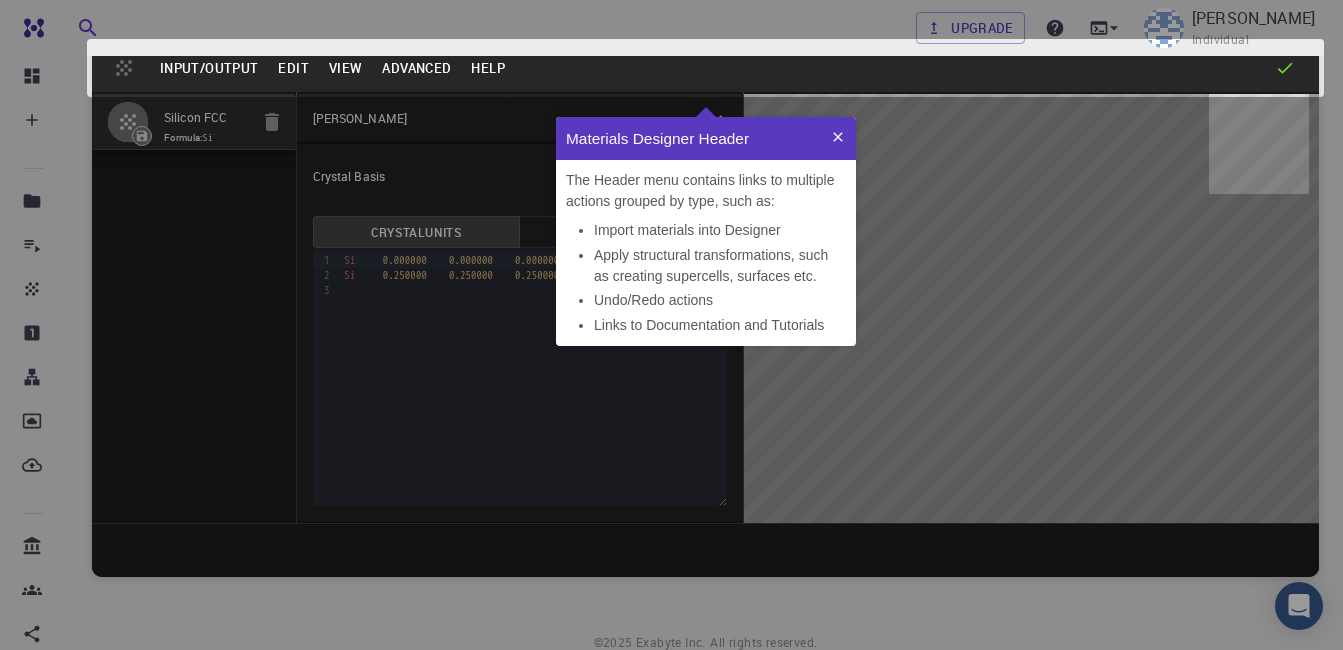 click 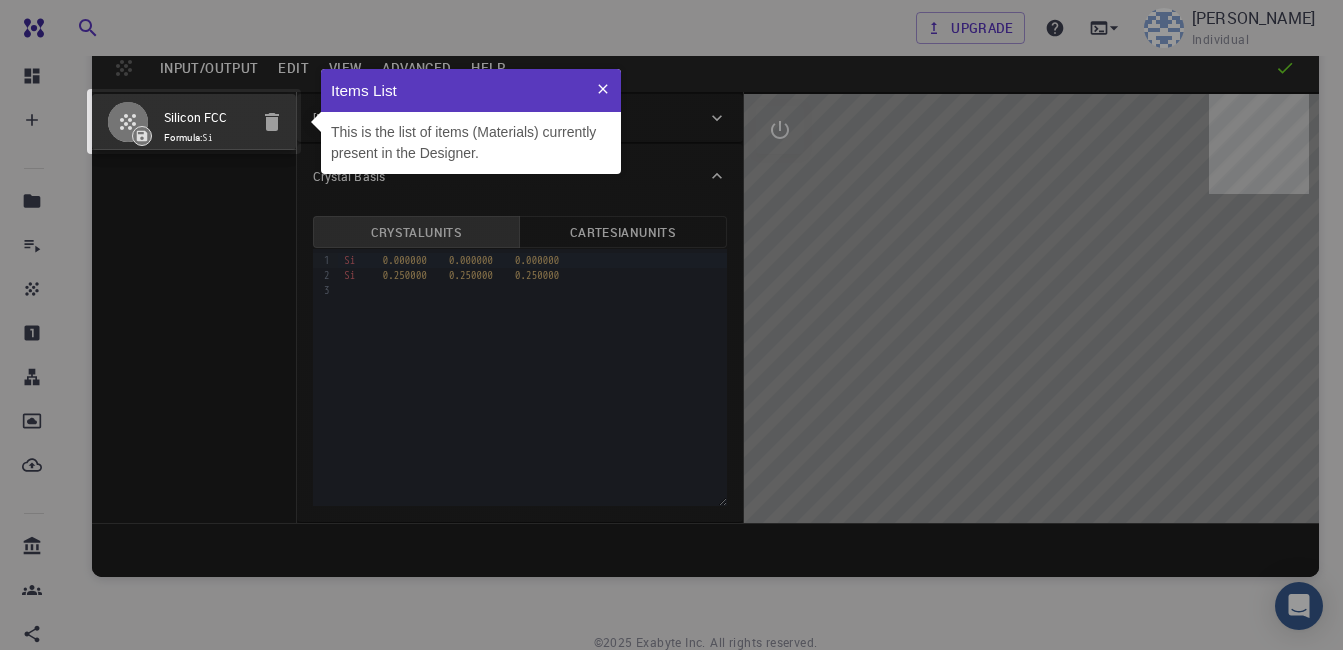 scroll, scrollTop: 0, scrollLeft: 0, axis: both 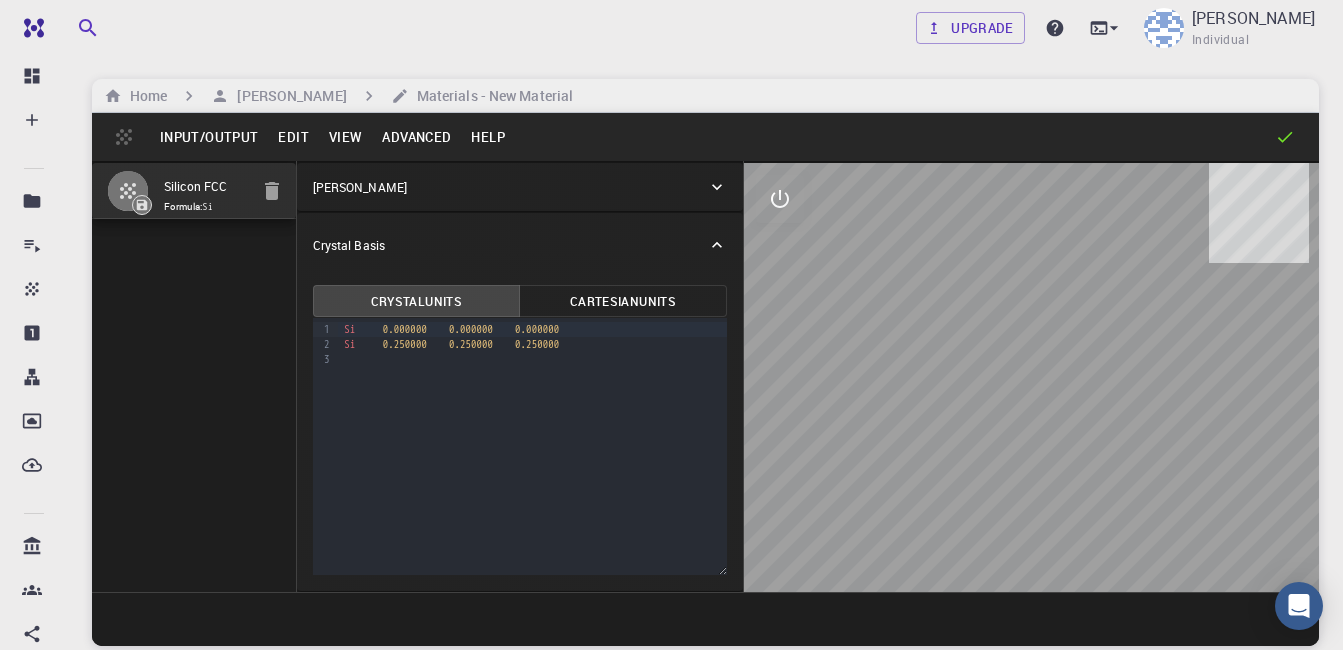 click on "Edit" at bounding box center [293, 137] 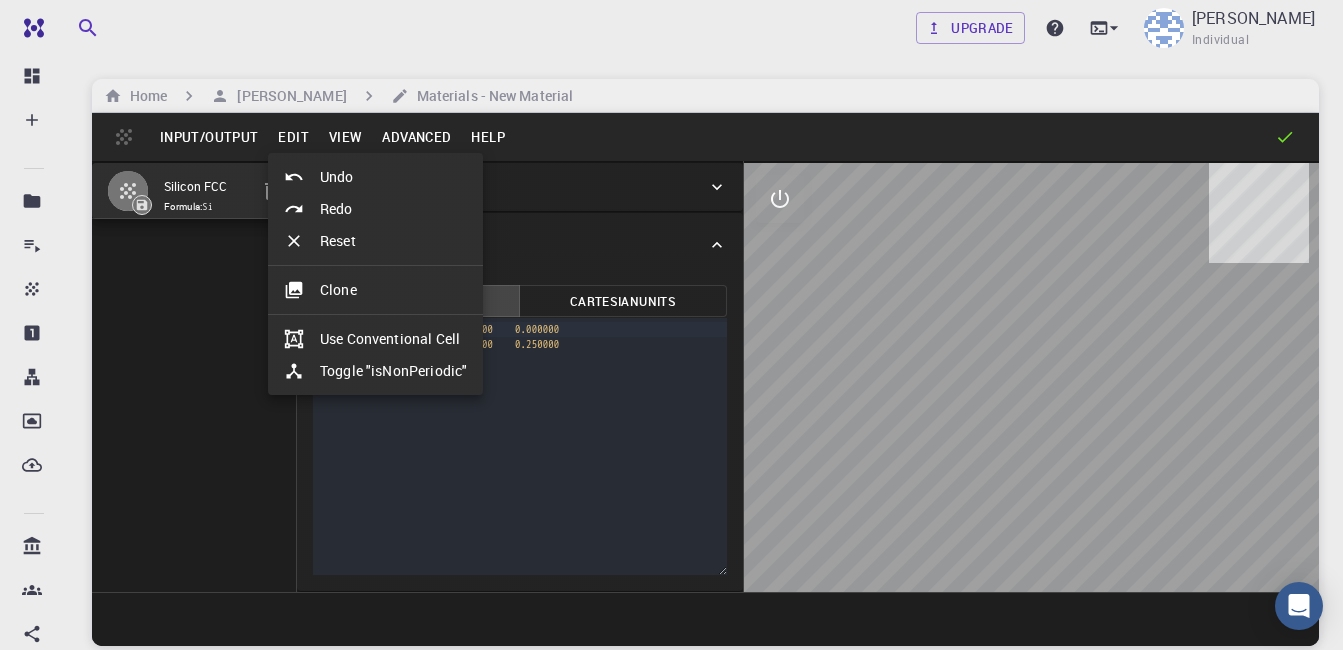 click at bounding box center (671, 325) 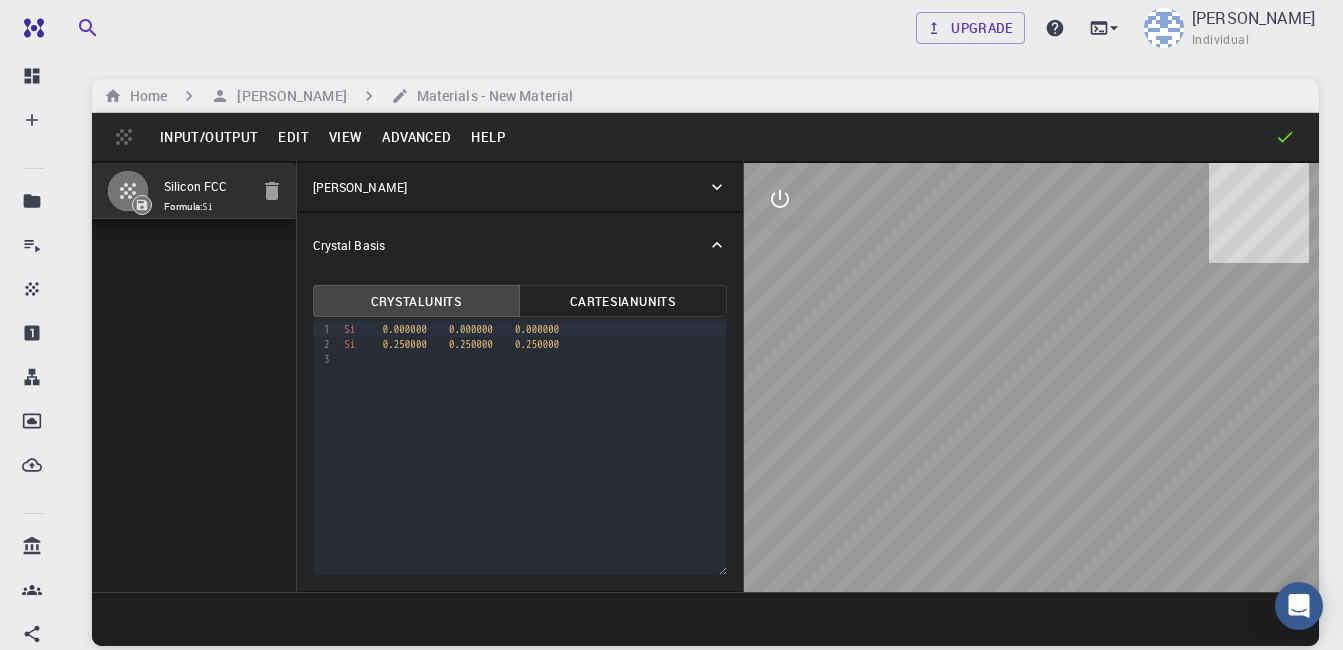 click on "View" at bounding box center [346, 137] 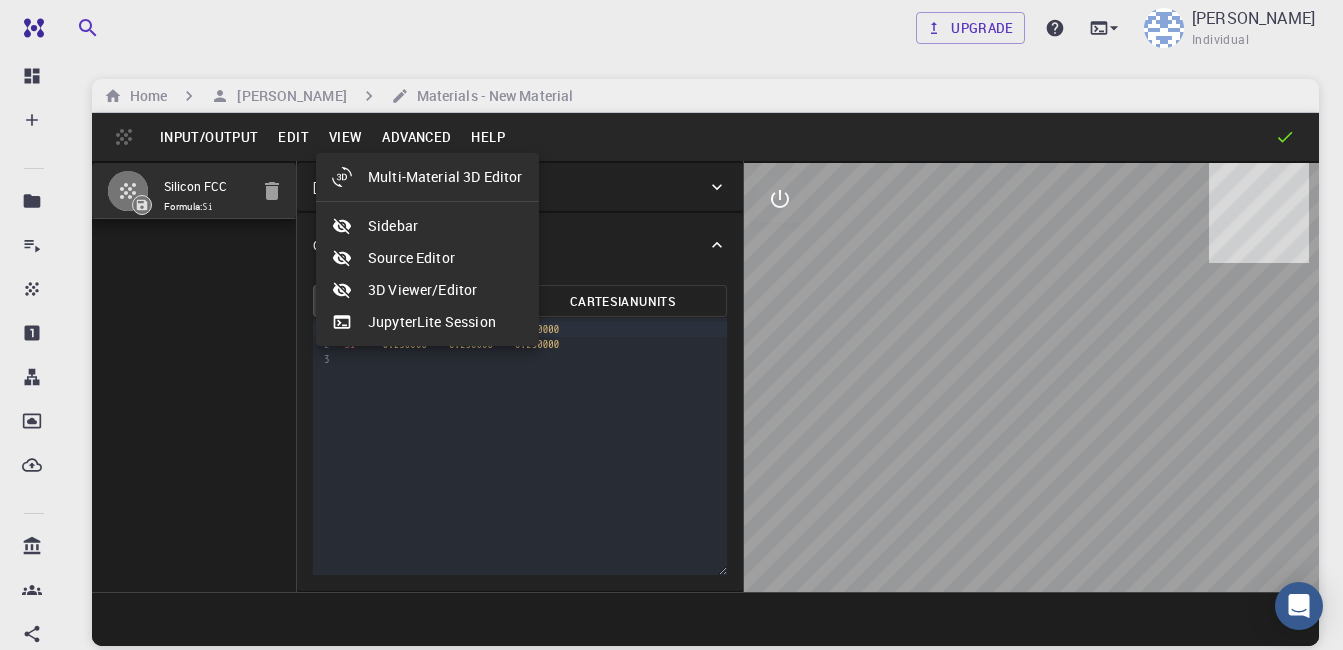 click at bounding box center (671, 325) 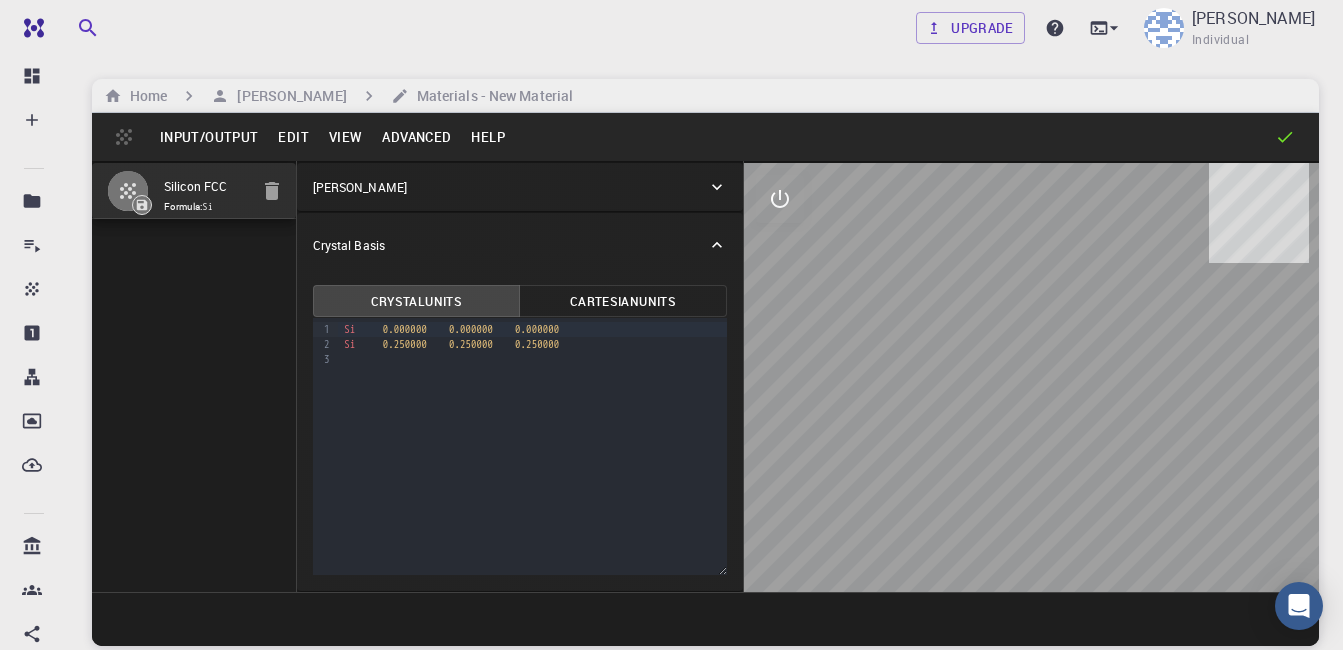 click on "Input/Output" at bounding box center [209, 137] 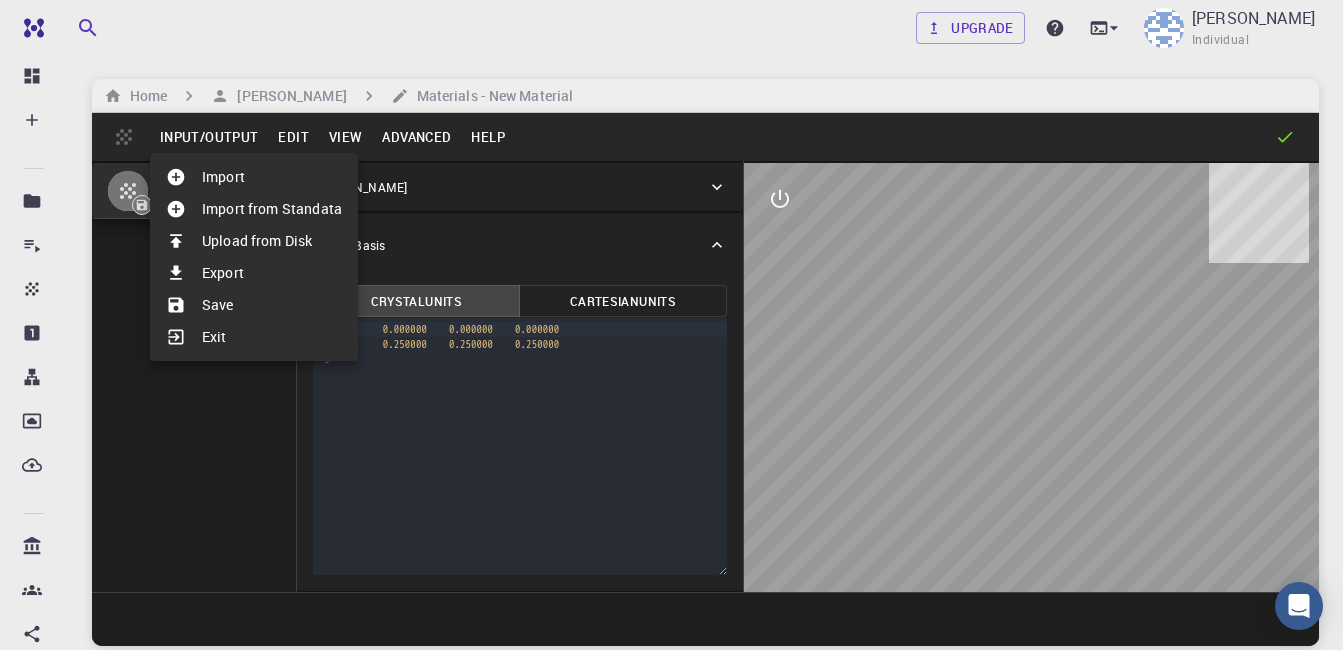 click at bounding box center (671, 325) 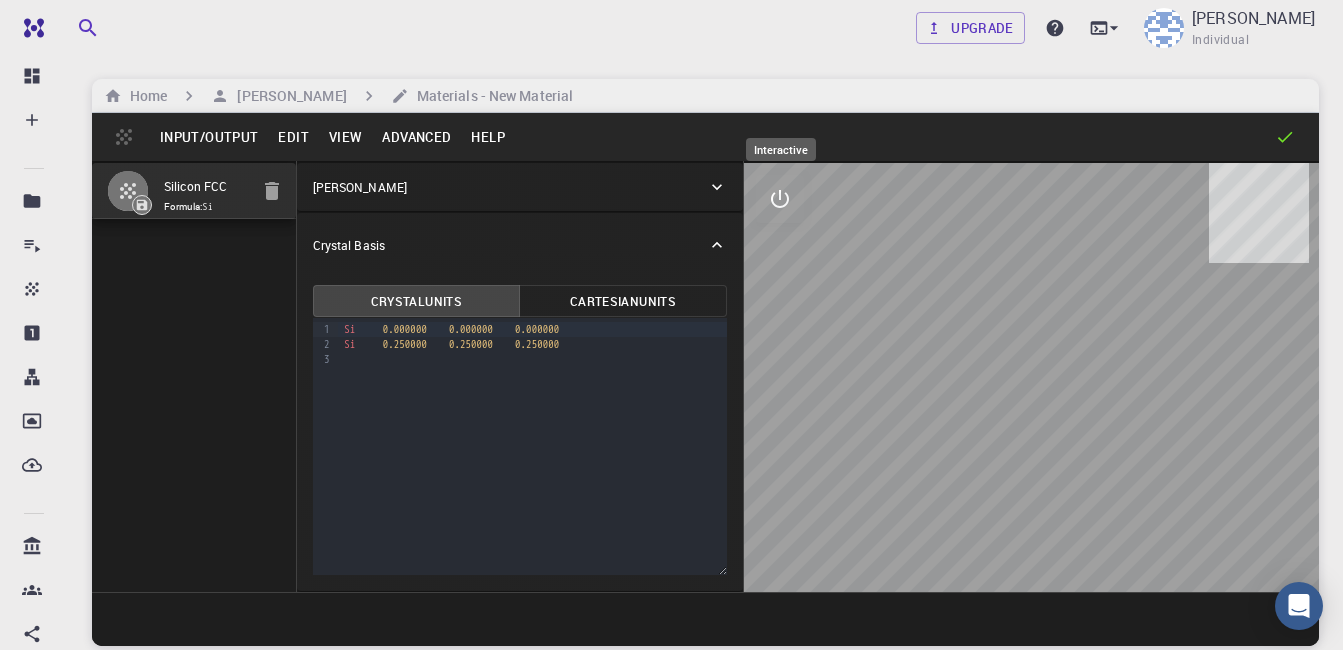 click 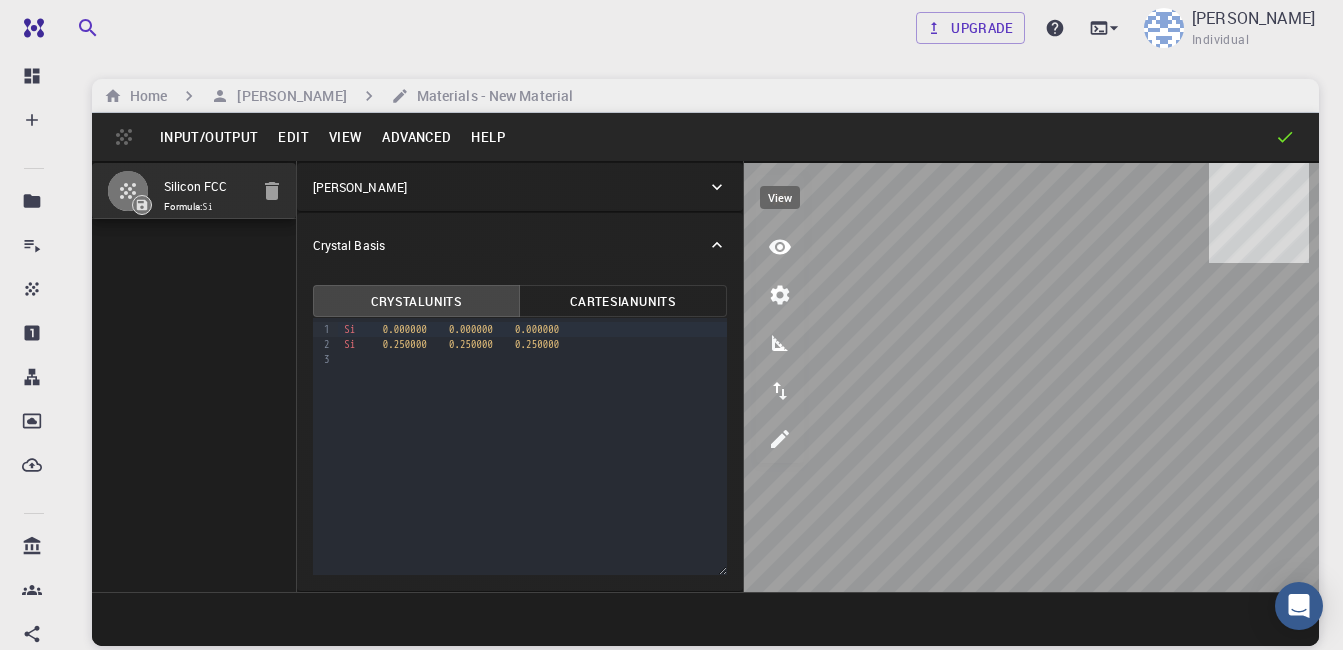 click 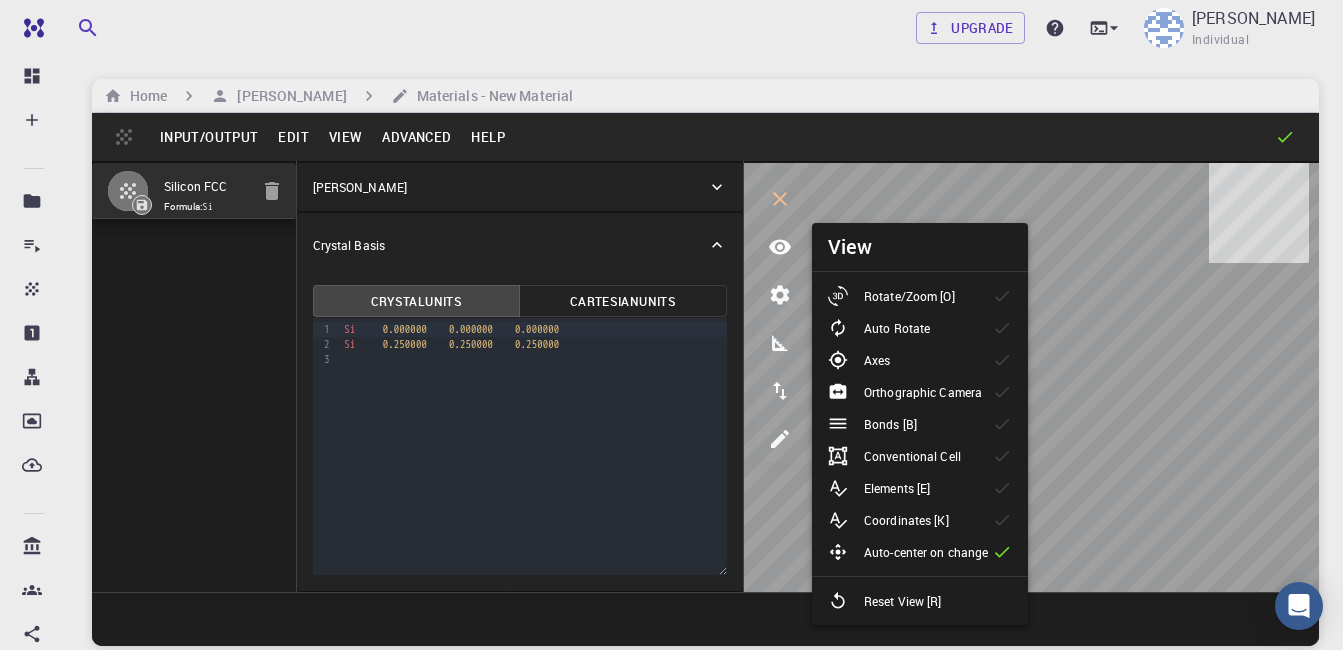 click on "Rotate/Zoom [O]" at bounding box center [909, 296] 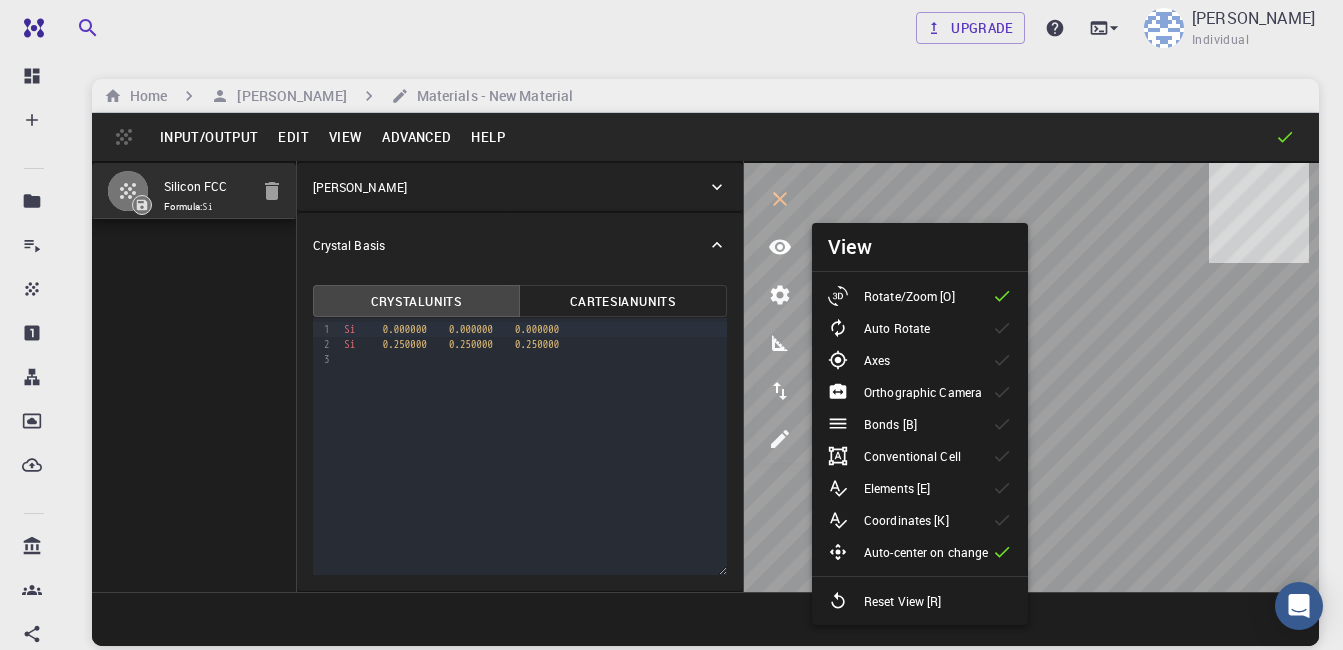 click on "Rotate/Zoom [O]" at bounding box center (899, 296) 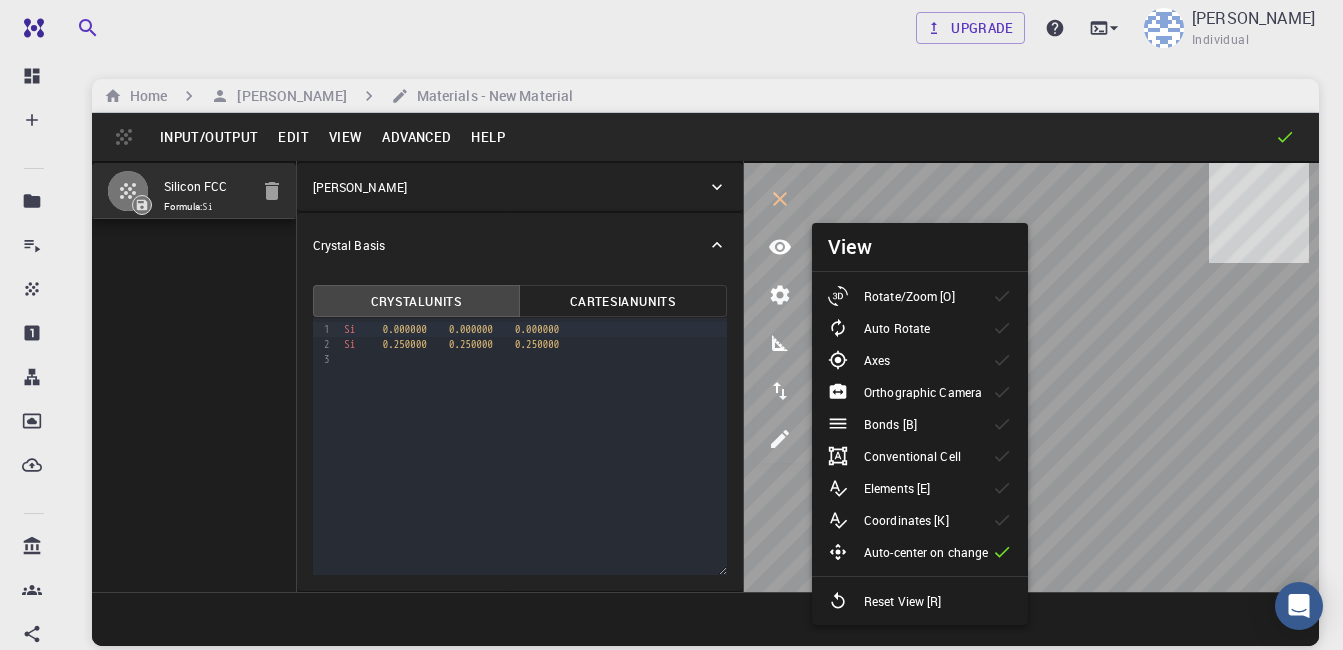 click on "9 1 2 3 › Si       0.000000      0.000000      0.000000   Si       0.250000      0.250000      0.250000" at bounding box center (520, 446) 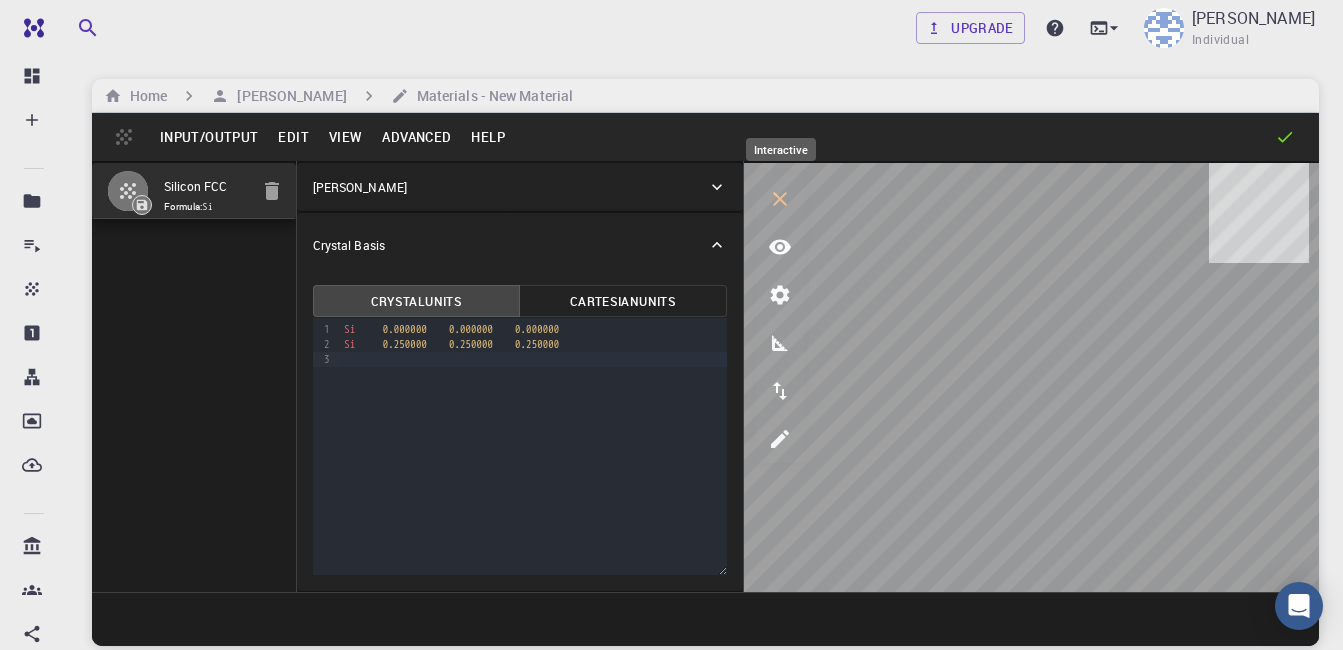 click 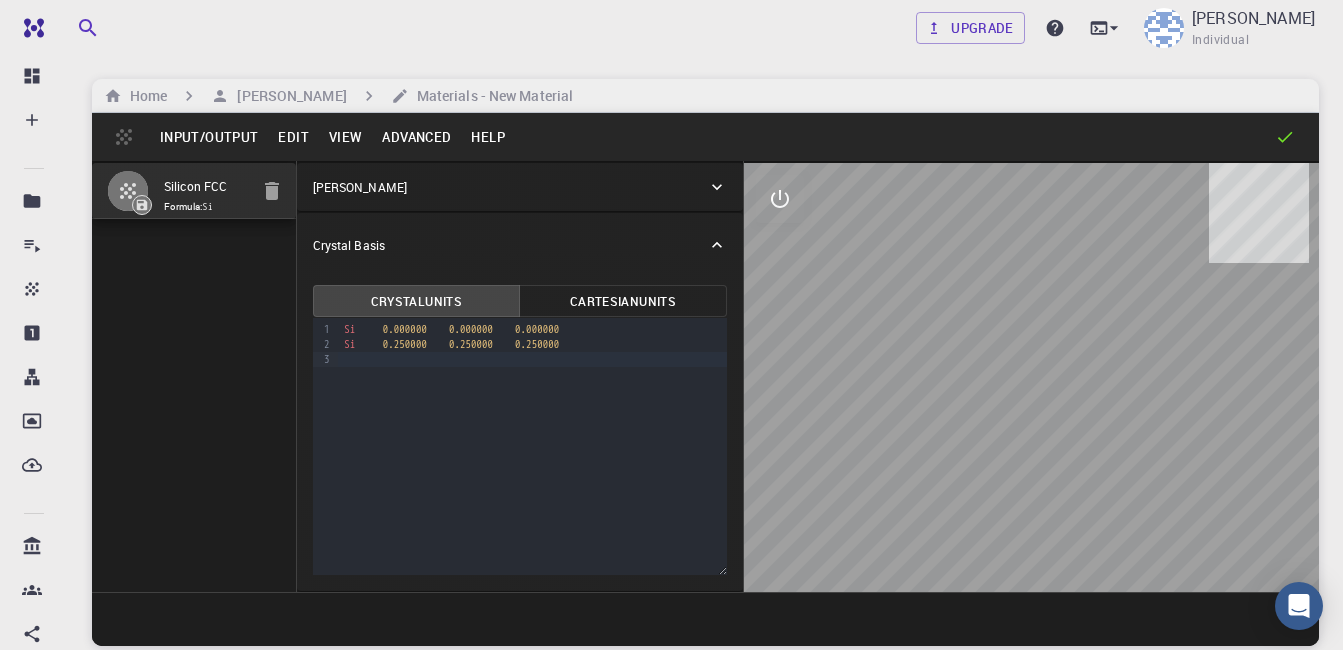 click on "Cartesian  Units" at bounding box center [623, 301] 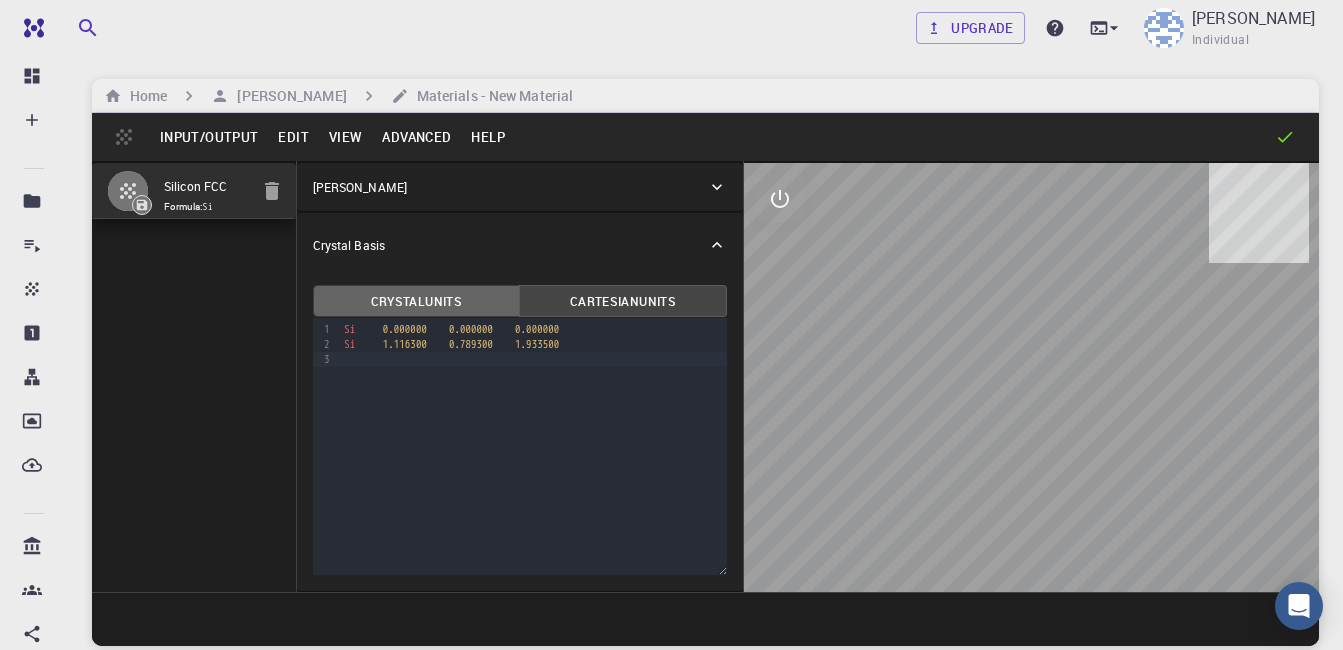 click on "Crystal  Units" at bounding box center (417, 301) 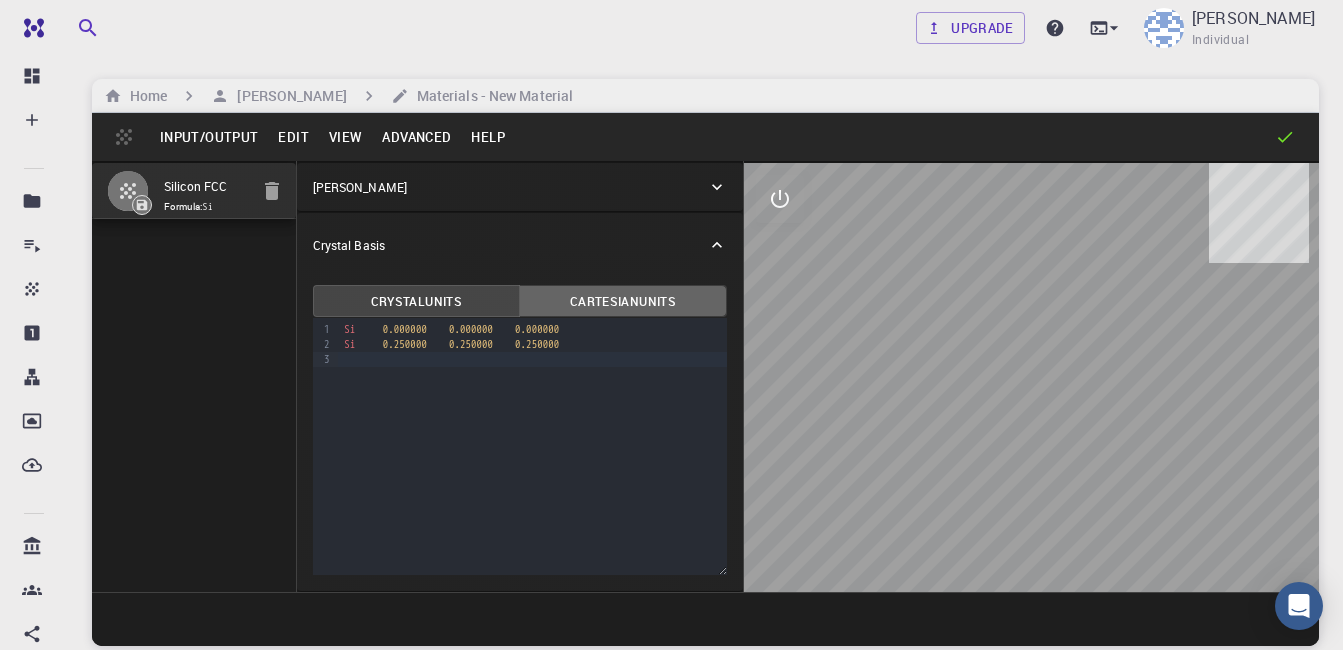 click on "Cartesian  Units" at bounding box center [623, 301] 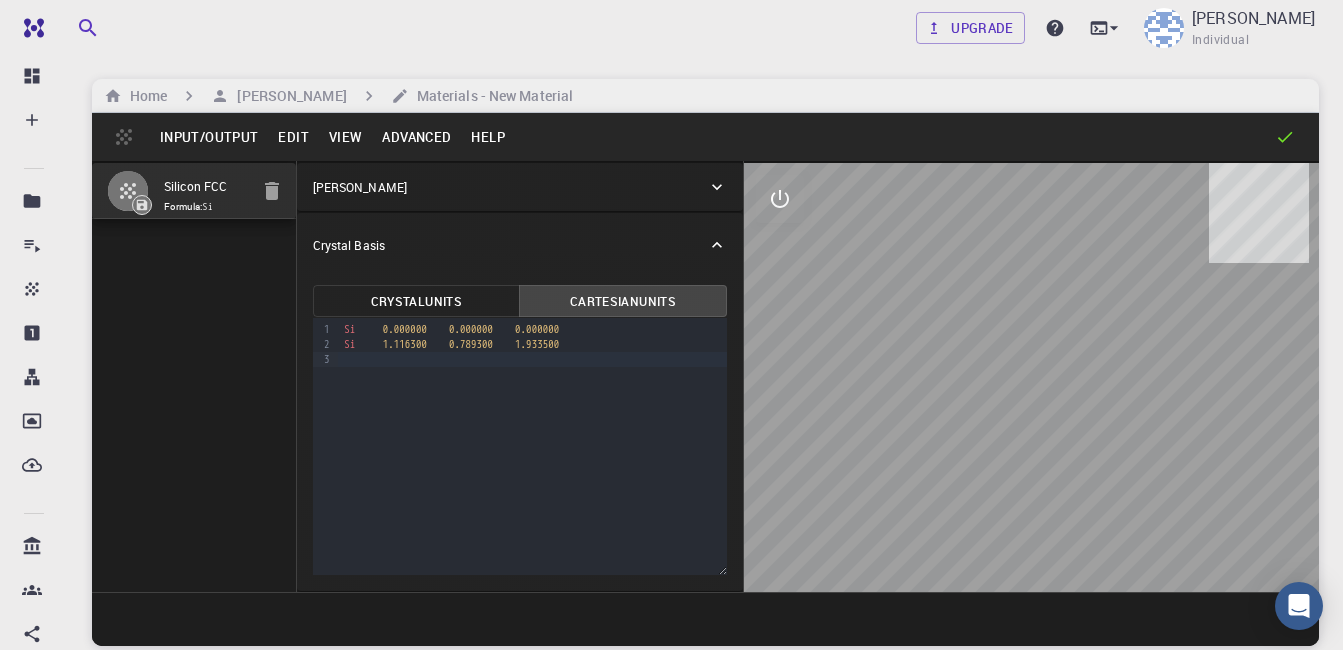 click on "Crystal  Units" at bounding box center (417, 301) 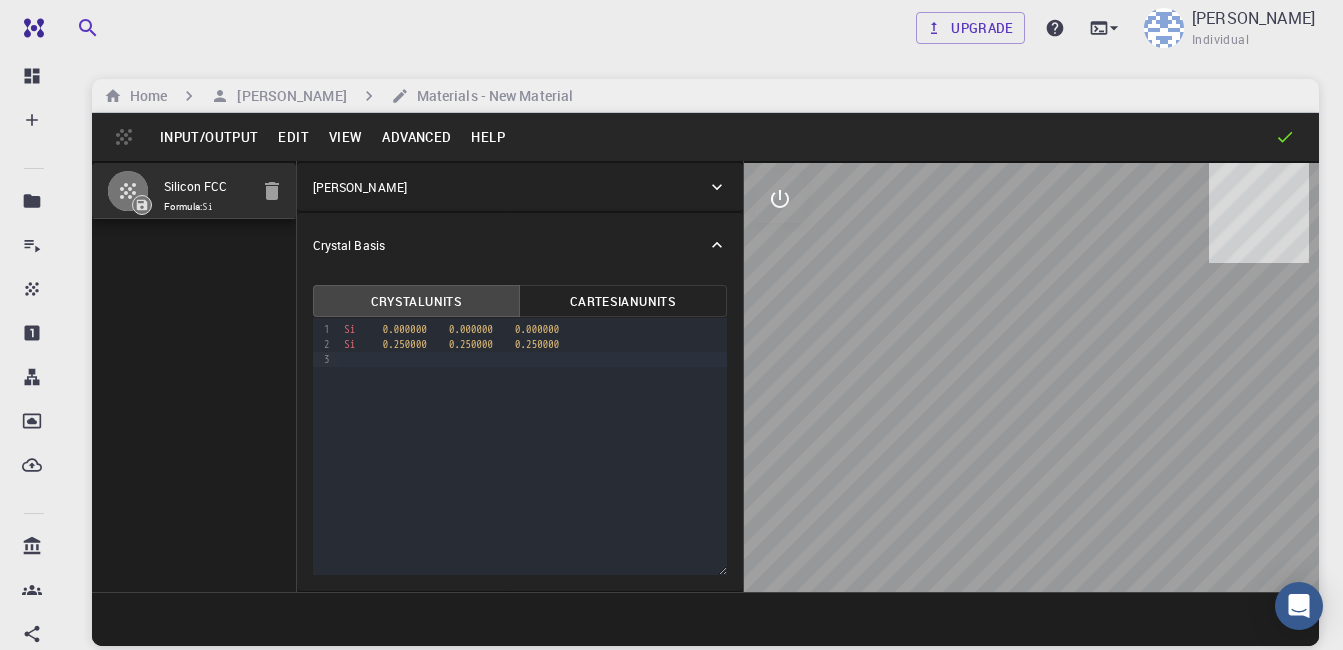 click on "Si" at bounding box center [208, 207] 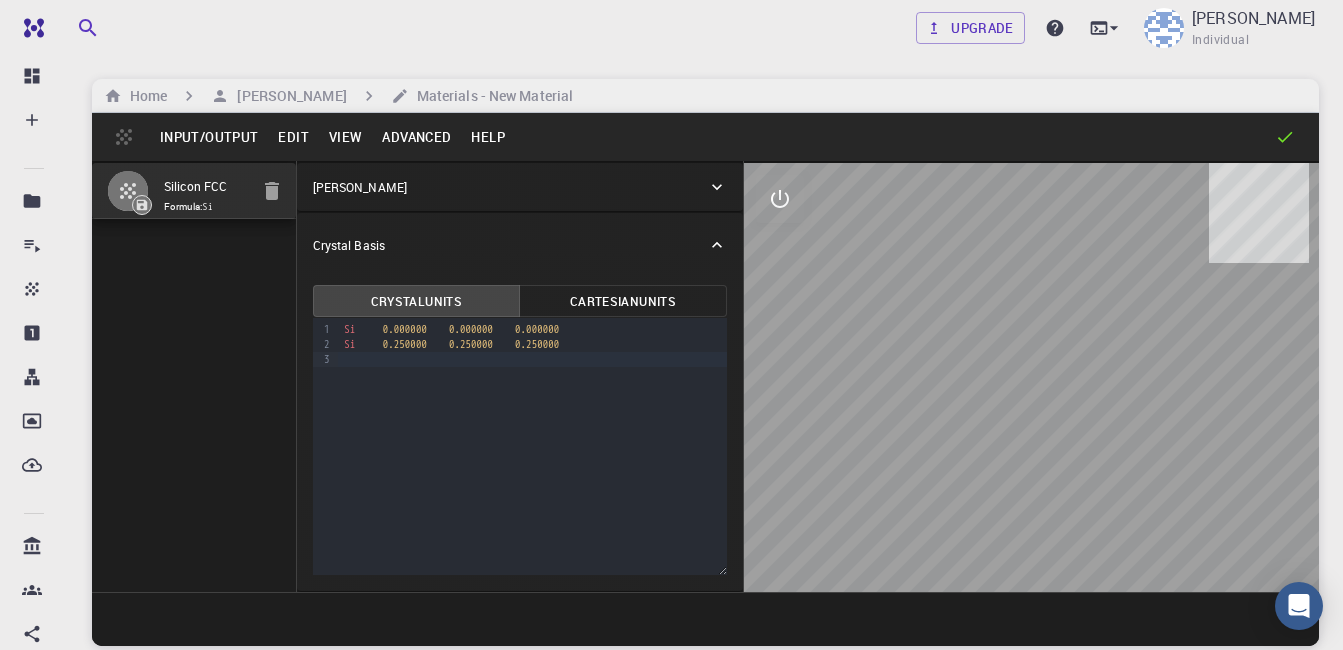 click 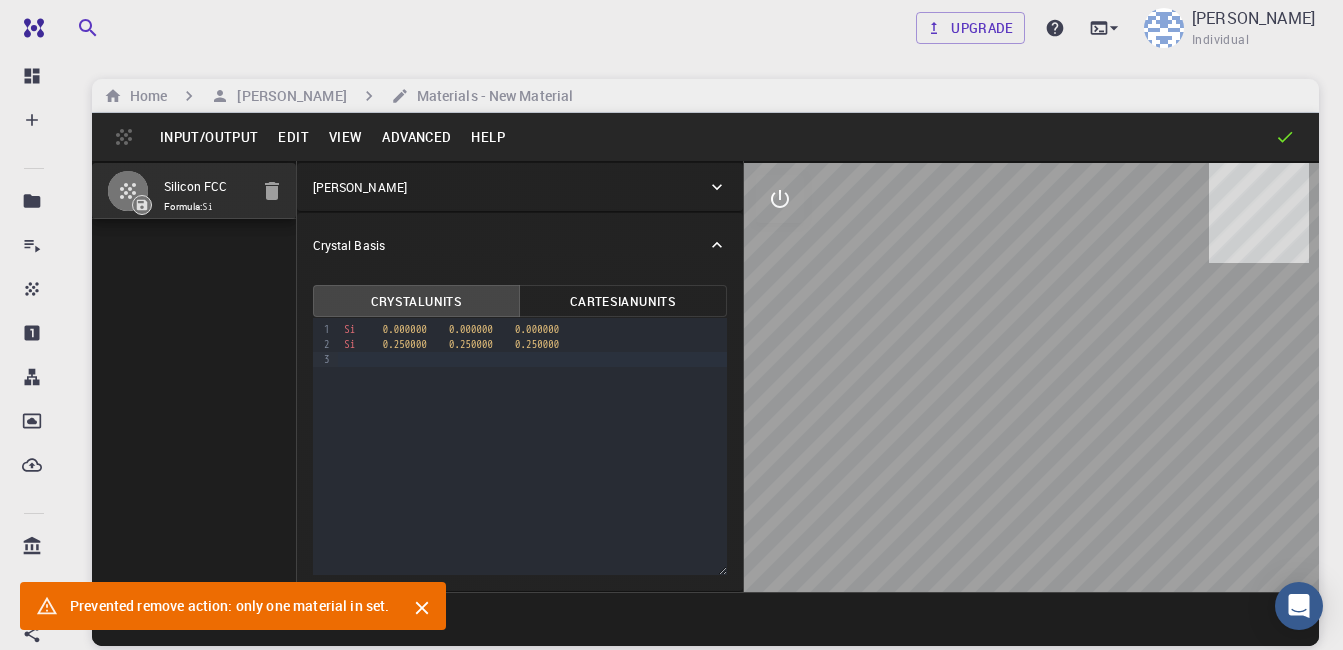 click 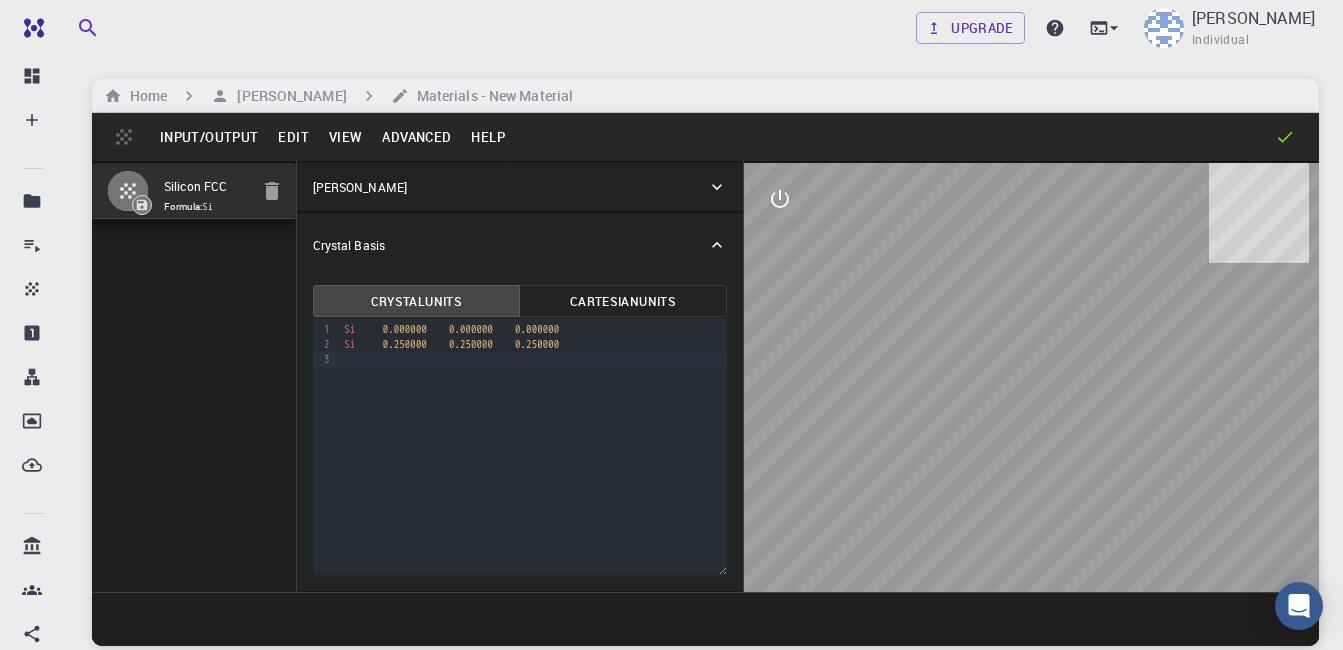 click on "Crystal Basis" at bounding box center (520, 245) 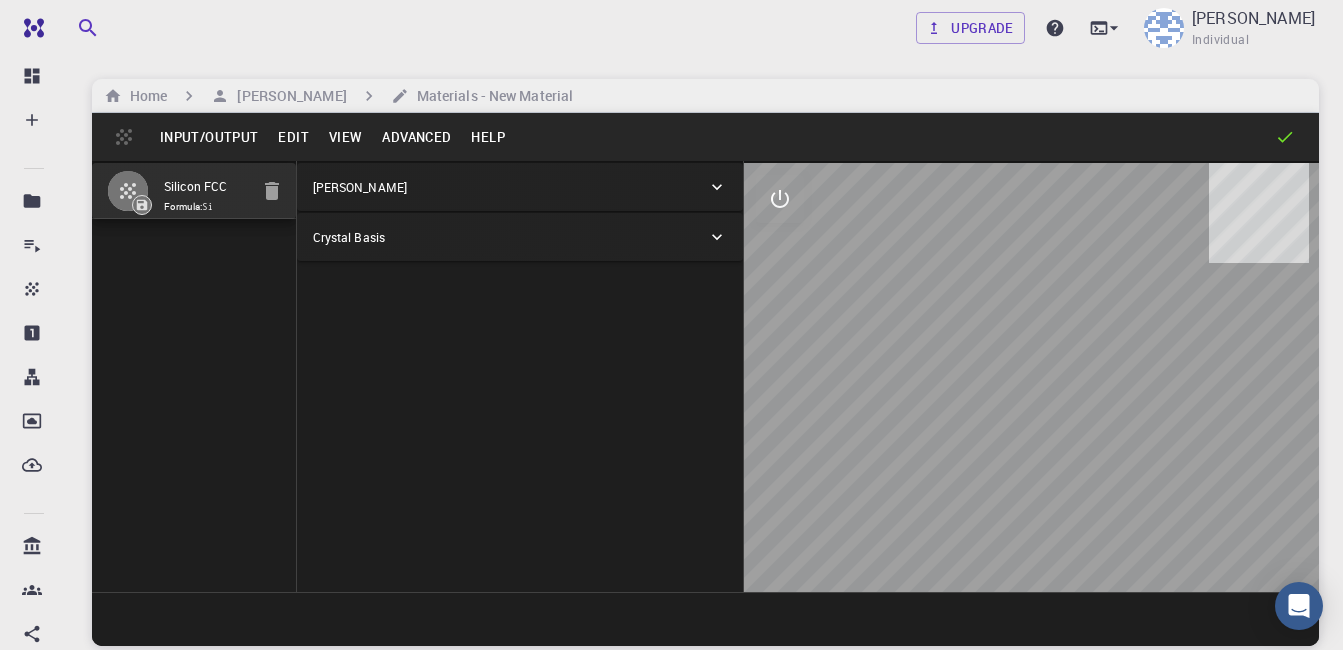 click on "[PERSON_NAME]" at bounding box center (520, 187) 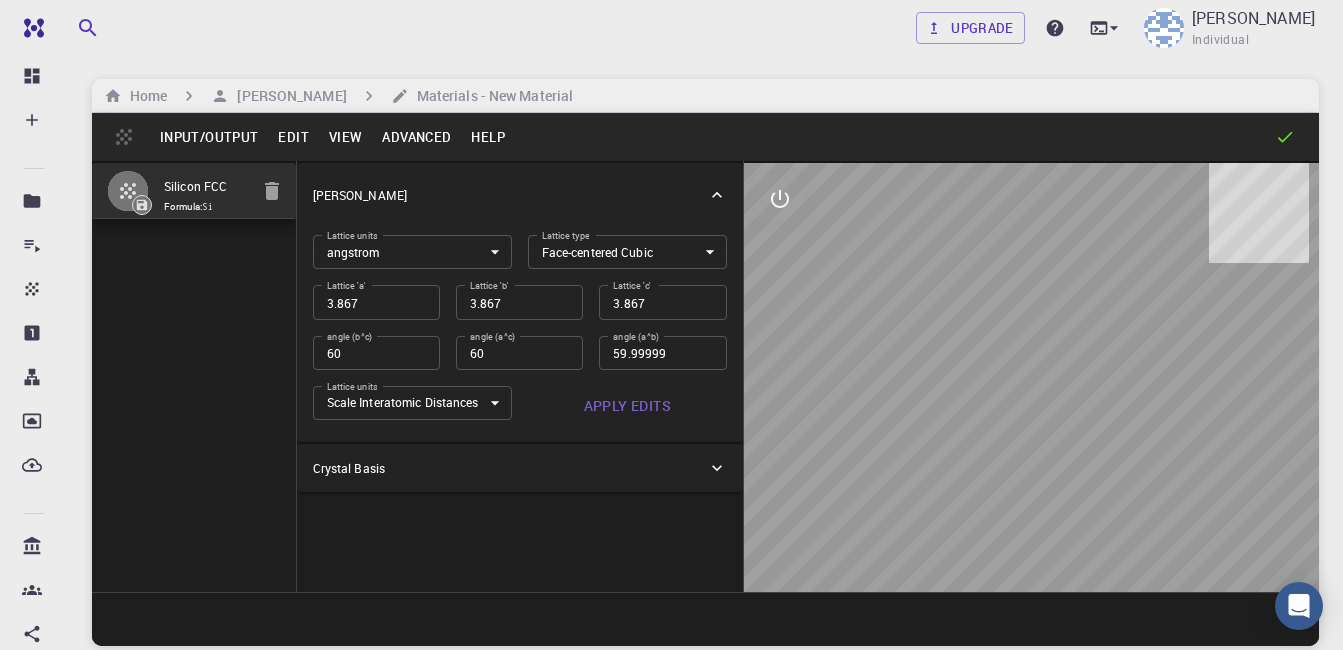 click on "Free Dashboard Create New Job New Material Create Material Upload File Import from Bank Import from 3rd Party New Workflow New Project Projects Jobs Materials Properties Workflows Dropbox External Uploads Bank Materials Workflows Accounts Shared with me Shared publicly Shared externally Documentation Contact Support Compute load: Low Upgrade [PERSON_NAME] Individual Home [PERSON_NAME] Materials - New Material Input/Output Edit View Advanced Help Silicon FCC Formula:  Si [PERSON_NAME] Lattice units angstrom angstrom Lattice units Lattice type Face-centered Cubic FCC Lattice type Lattice 'a' 3.867 Lattice 'a' Lattice 'b' 3.867 Lattice 'b' Lattice 'c' 3.867 Lattice 'c' angle (b^c) 60 angle (b^c) angle (a^c) 60 angle (a^c) angle (a^b) 59.99999 angle (a^b) Lattice units Scale Interatomic Distances 0 Lattice units Apply Edits Crystal Basis Crystal  Units Cartesian  Units 9 1 2 3 › Si       0.000000      0.000000      0.000000   Si       0.250000      0.250000        ." at bounding box center (671, 401) 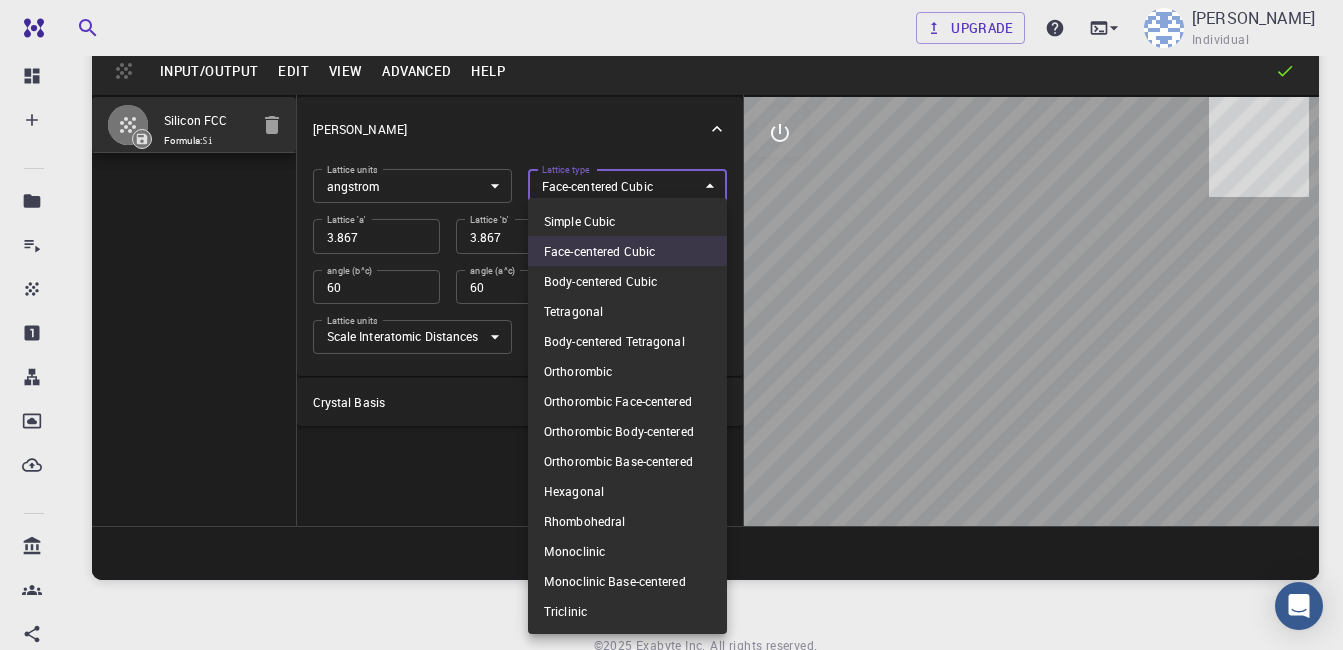 scroll, scrollTop: 100, scrollLeft: 0, axis: vertical 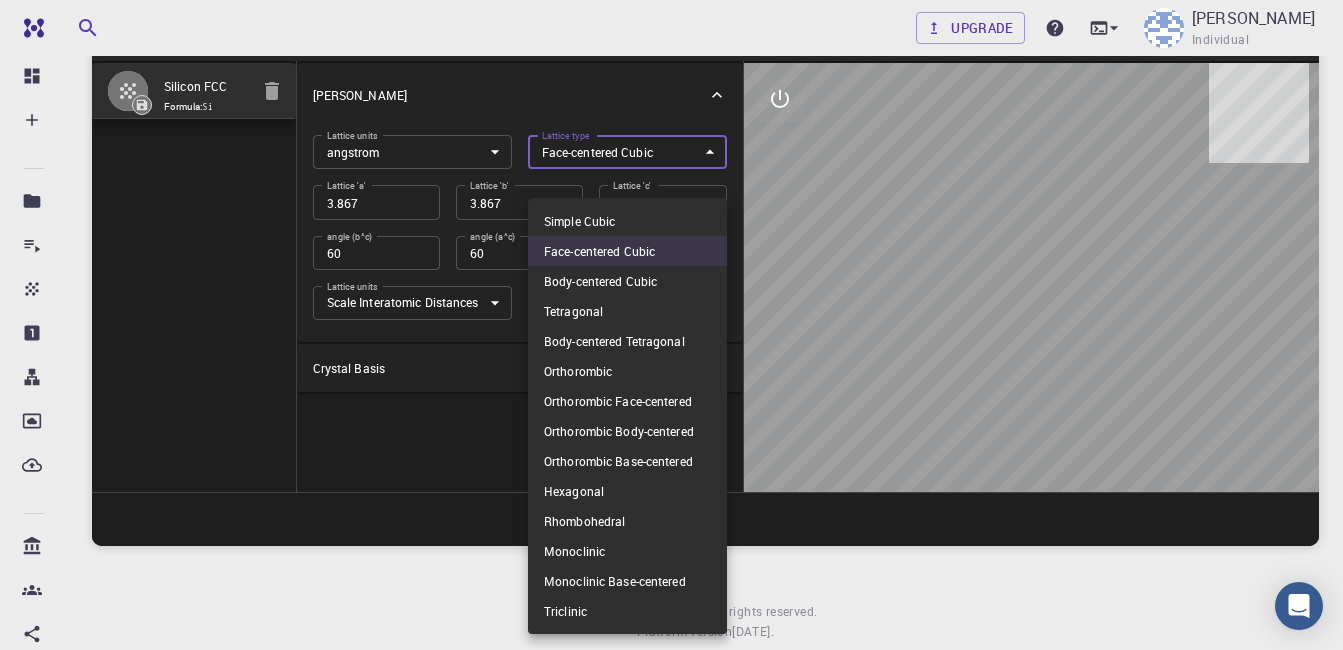 click at bounding box center (671, 325) 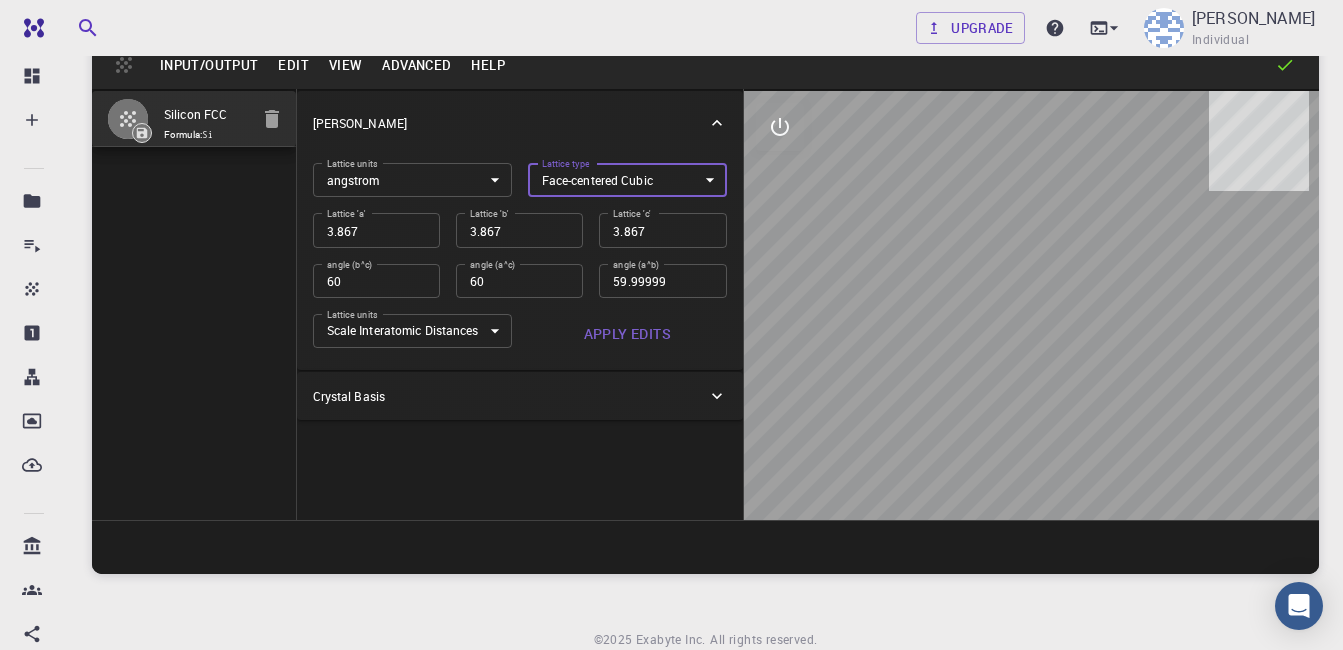 scroll, scrollTop: 0, scrollLeft: 0, axis: both 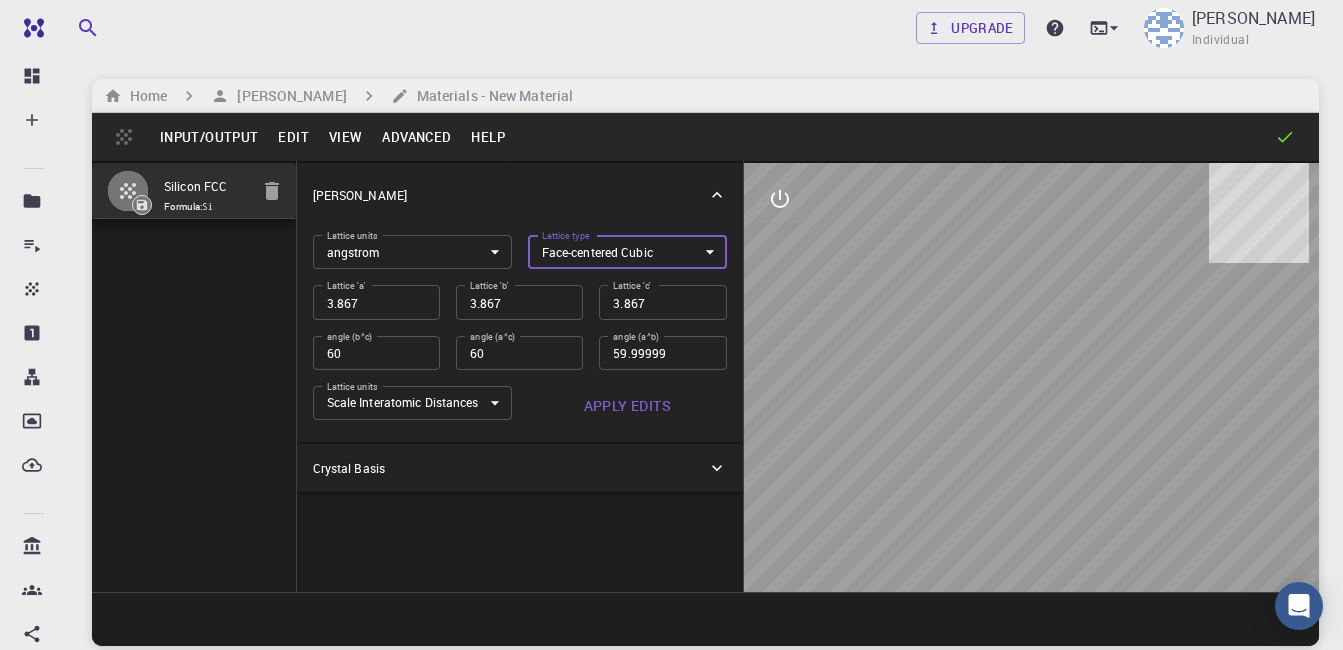 click on "Free Dashboard Create New Job New Material Create Material Upload File Import from Bank Import from 3rd Party New Workflow New Project Projects Jobs Materials Properties Workflows Dropbox External Uploads Bank Materials Workflows Accounts Shared with me Shared publicly Shared externally Documentation Contact Support Compute load: Low Upgrade [PERSON_NAME] Individual Home [PERSON_NAME] Materials - New Material Input/Output Edit View Advanced Help Silicon FCC Formula:  Si [PERSON_NAME] Lattice units angstrom angstrom Lattice units Lattice type Face-centered Cubic FCC Lattice type Lattice 'a' 3.867 Lattice 'a' Lattice 'b' 3.867 Lattice 'b' Lattice 'c' 3.867 Lattice 'c' angle (b^c) 60 angle (b^c) angle (a^c) 60 angle (a^c) angle (a^b) 59.99999 angle (a^b) Lattice units Scale Interatomic Distances 0 Lattice units Apply Edits Crystal Basis Crystal  Units Cartesian  Units 9 1 2 3 › Si       0.000000      0.000000      0.000000   Si       0.250000      0.250000        ." at bounding box center [671, 401] 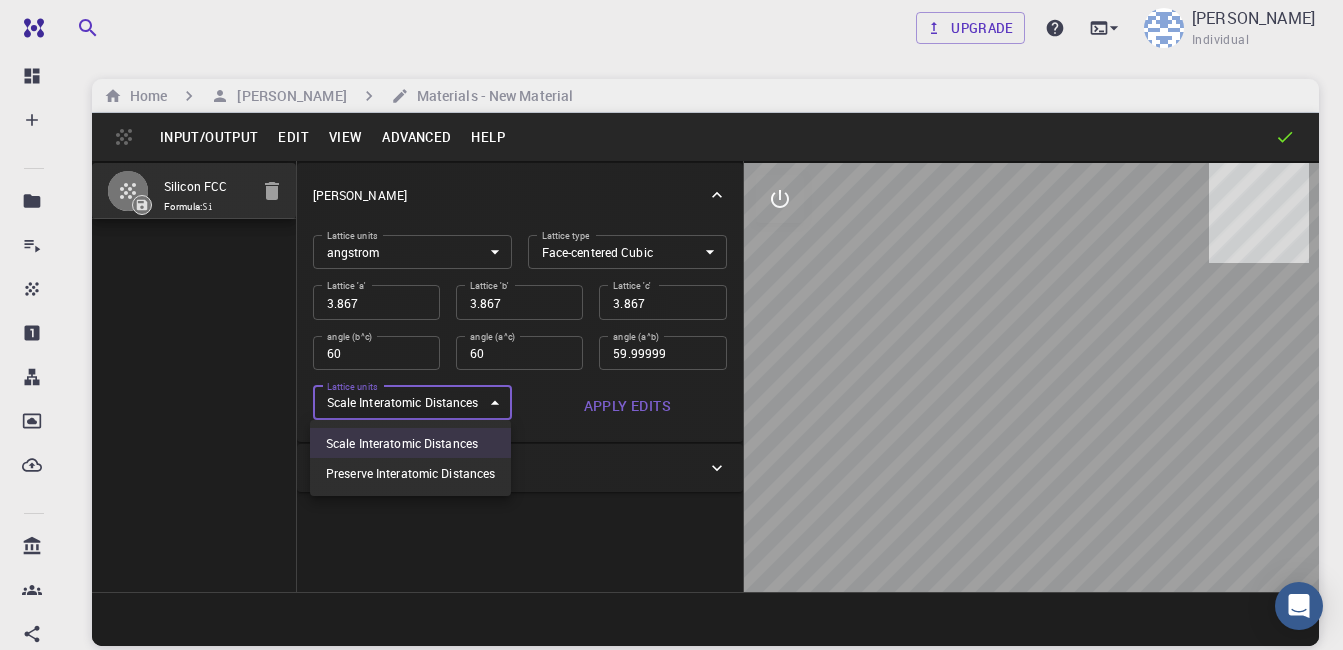click at bounding box center (671, 325) 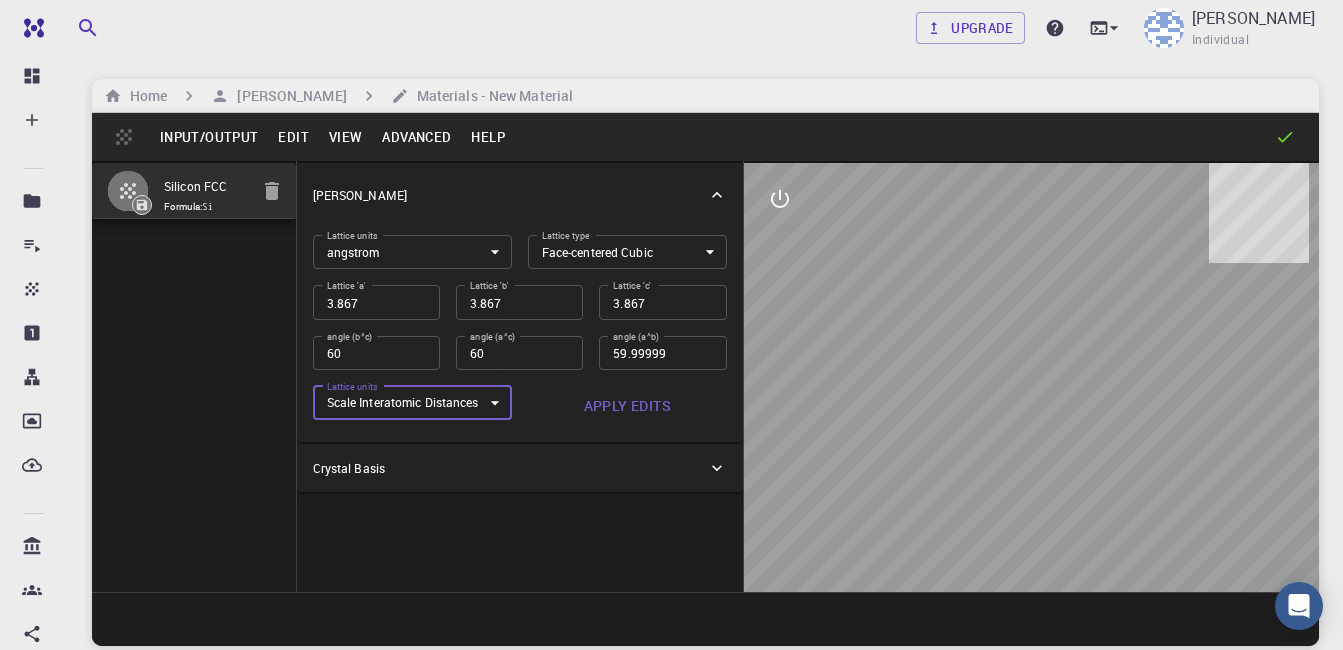 click on "Silicon FCC Formula:  Si" at bounding box center [194, 376] 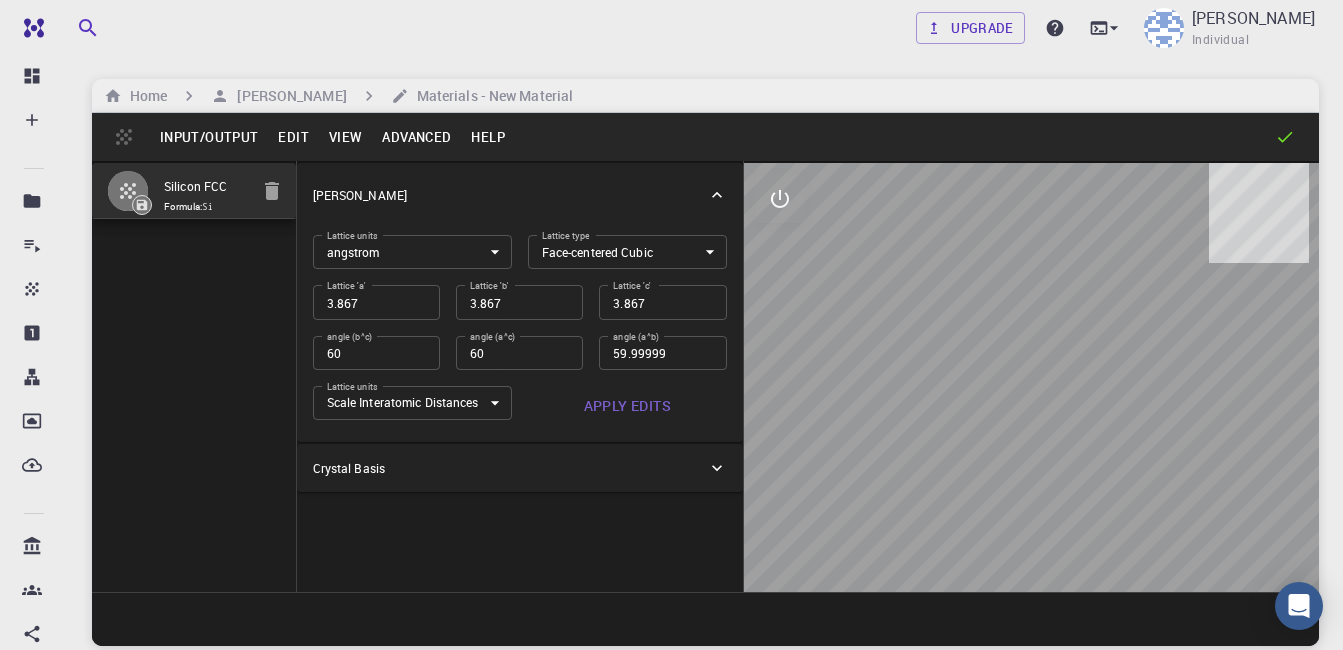 click on "Crystal Basis" at bounding box center (520, 468) 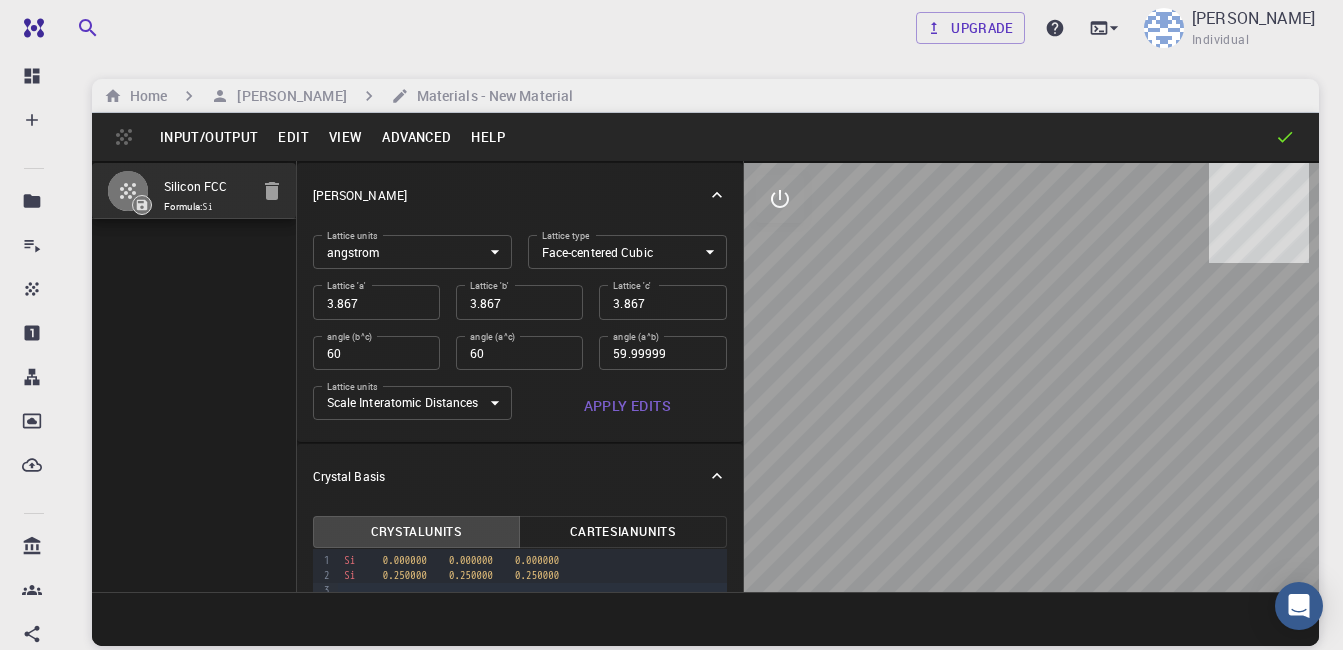 click on "[PERSON_NAME]" at bounding box center [510, 195] 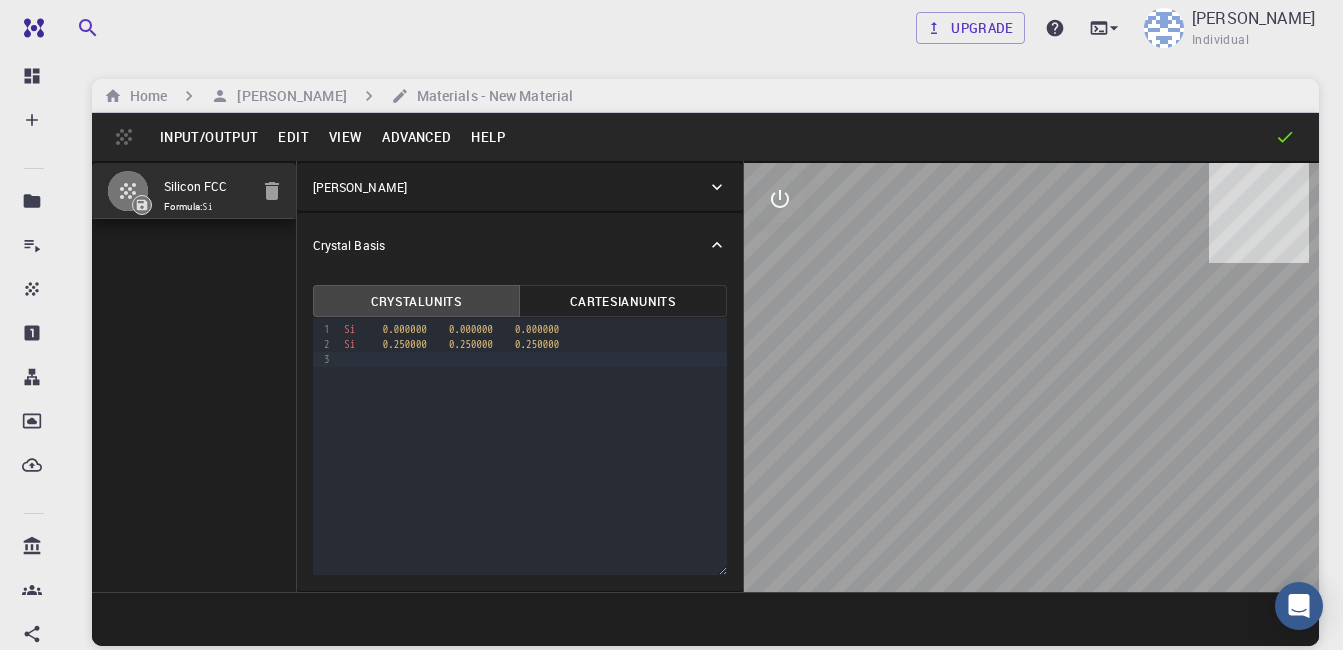 click 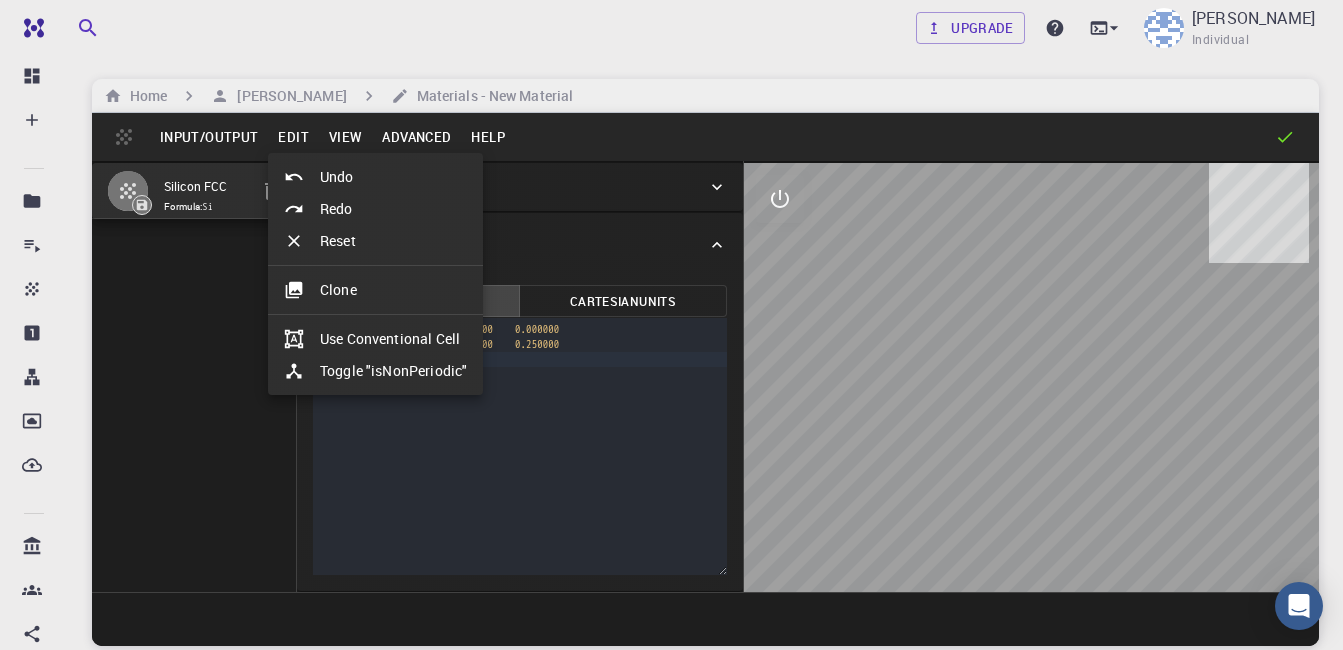 click on "Reset" at bounding box center (375, 241) 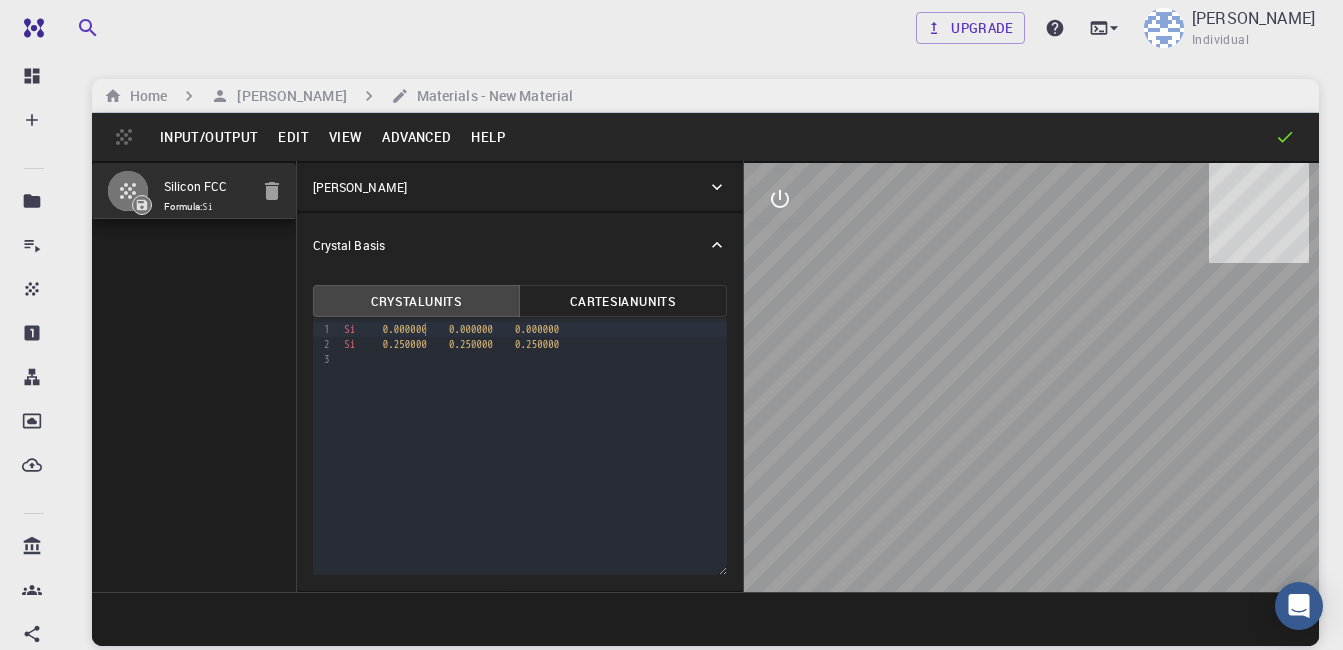 click on "0.000000" at bounding box center [405, 329] 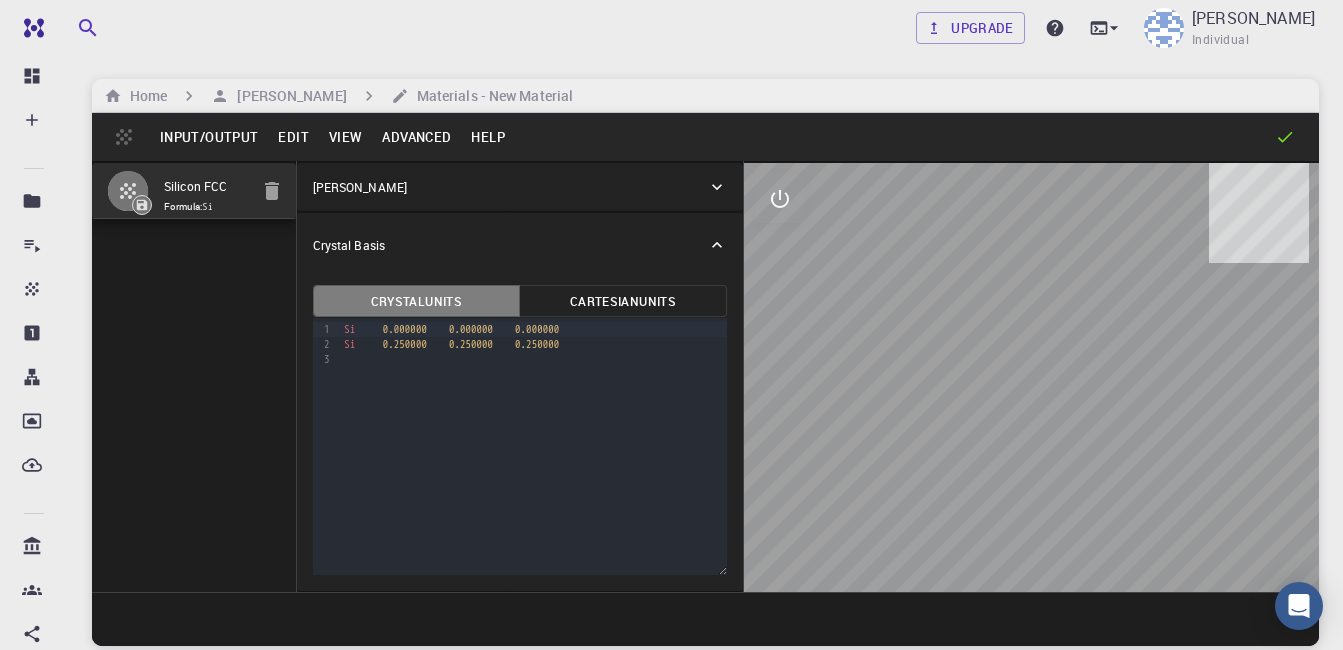 click on "Crystal  Units" at bounding box center [417, 301] 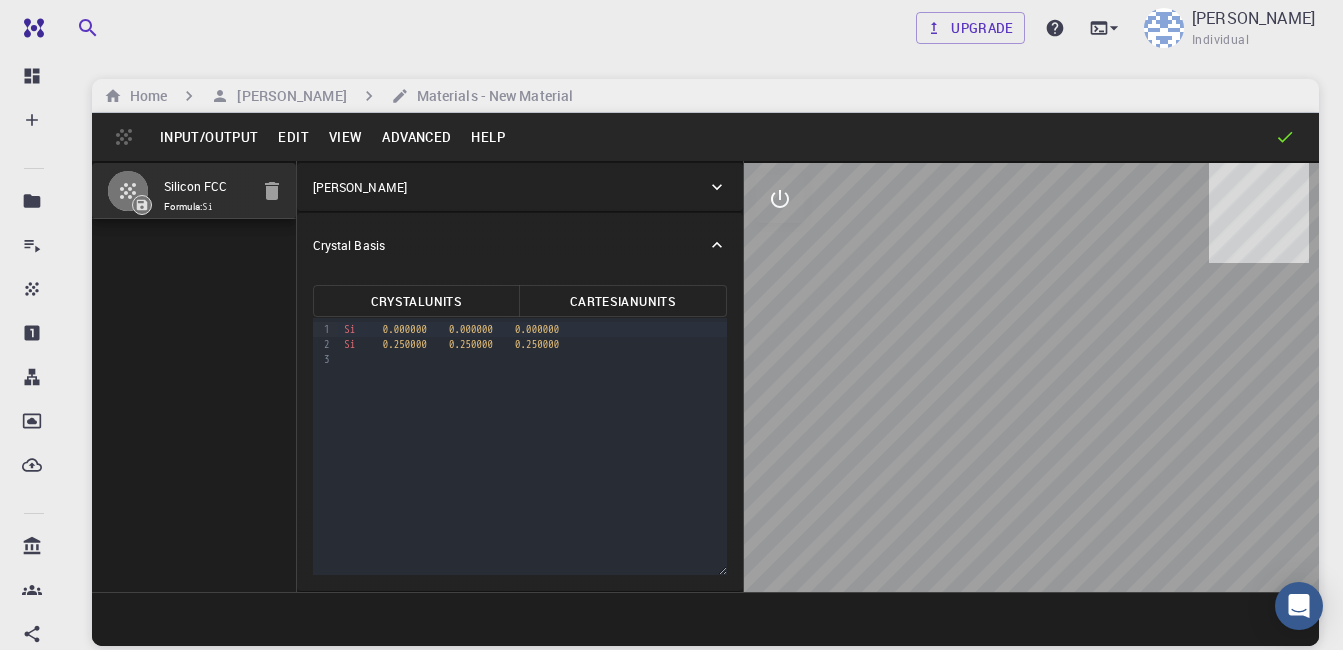 click on "Silicon FCC" at bounding box center [206, 187] 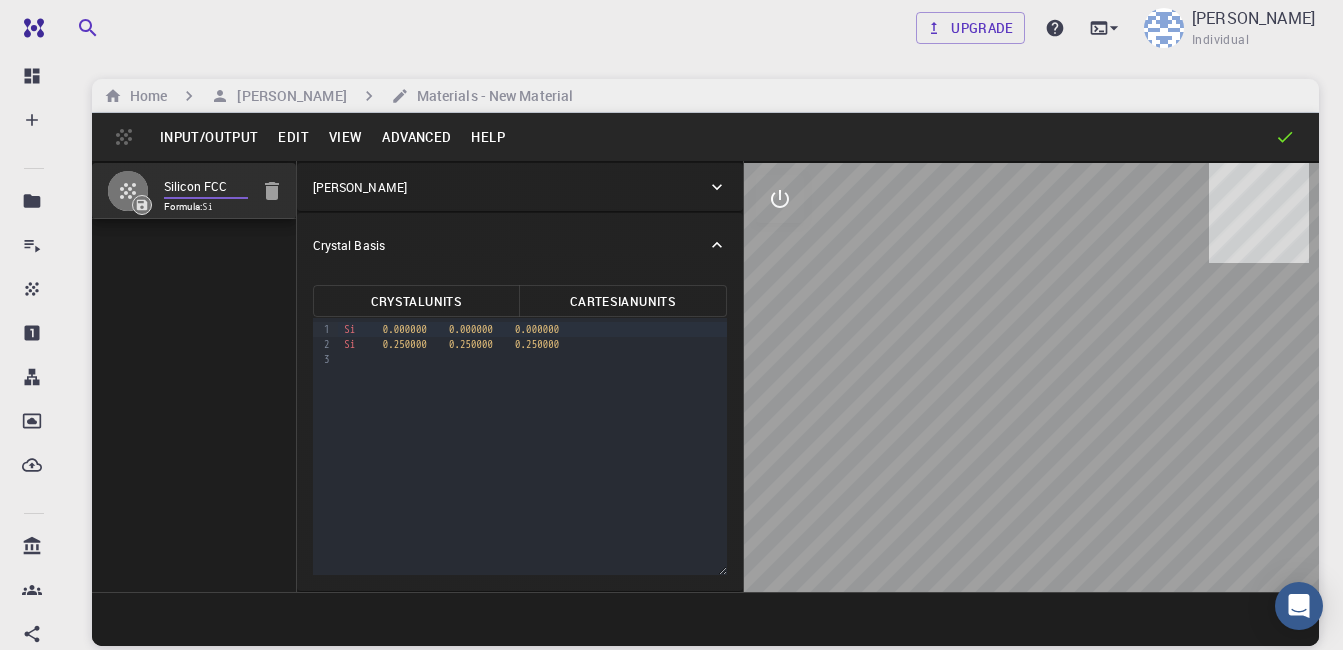 drag, startPoint x: 239, startPoint y: 183, endPoint x: 152, endPoint y: 185, distance: 87.02299 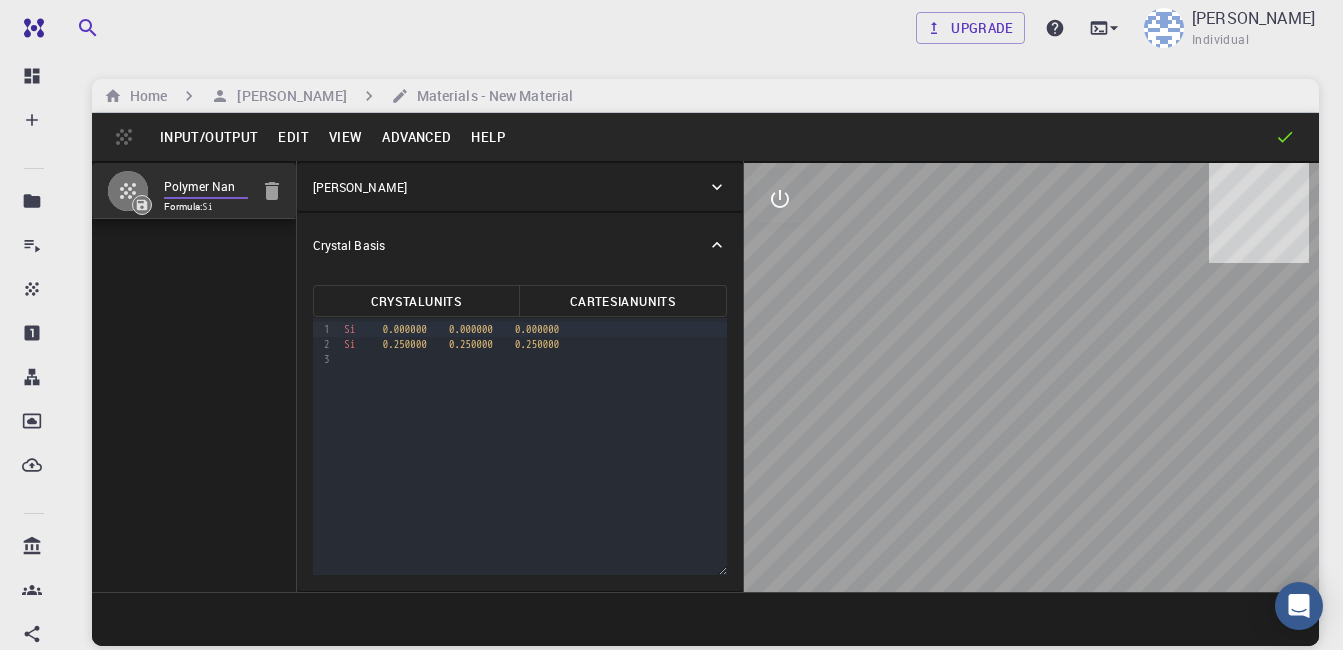 type on "Polymer Nano" 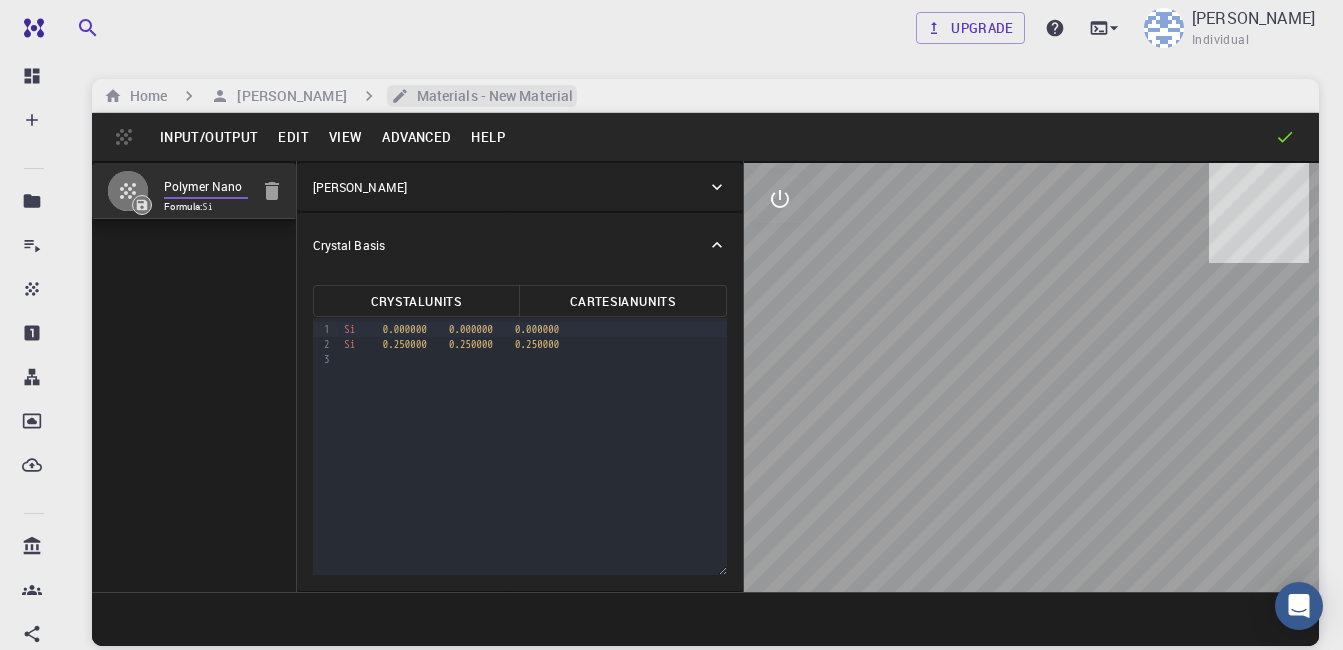 click on "Materials - New Material" at bounding box center (491, 96) 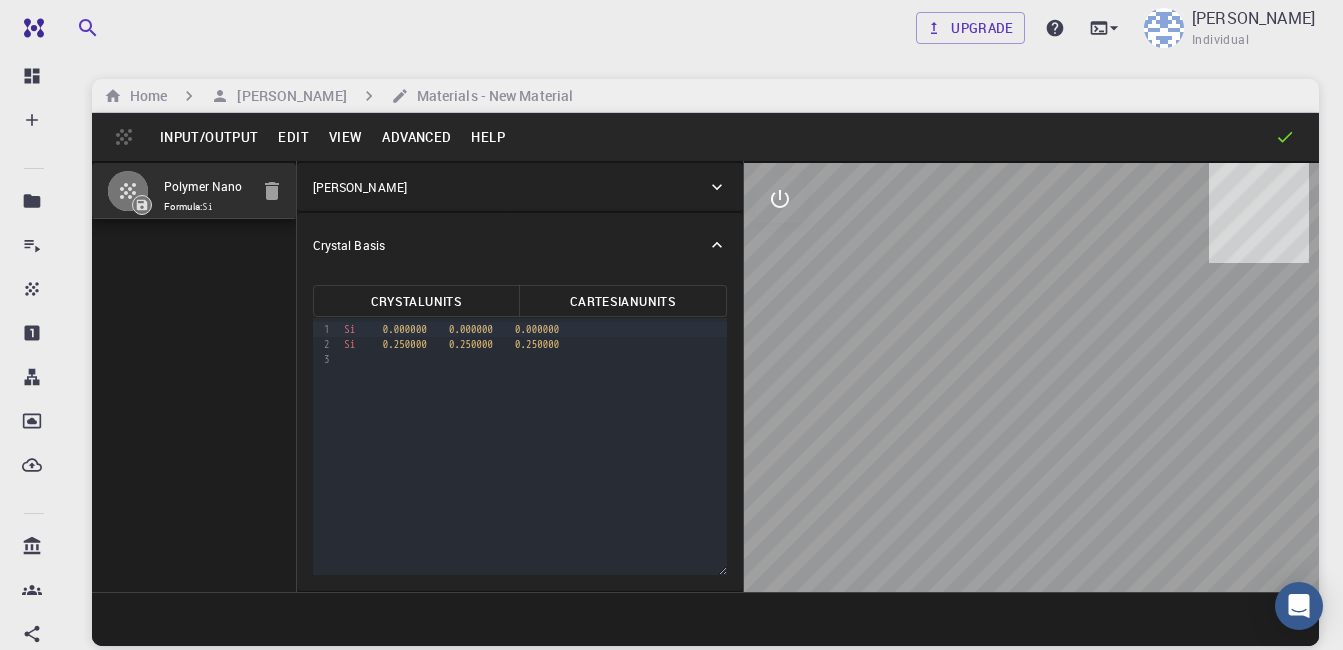click on "Polymer Nano" at bounding box center (206, 187) 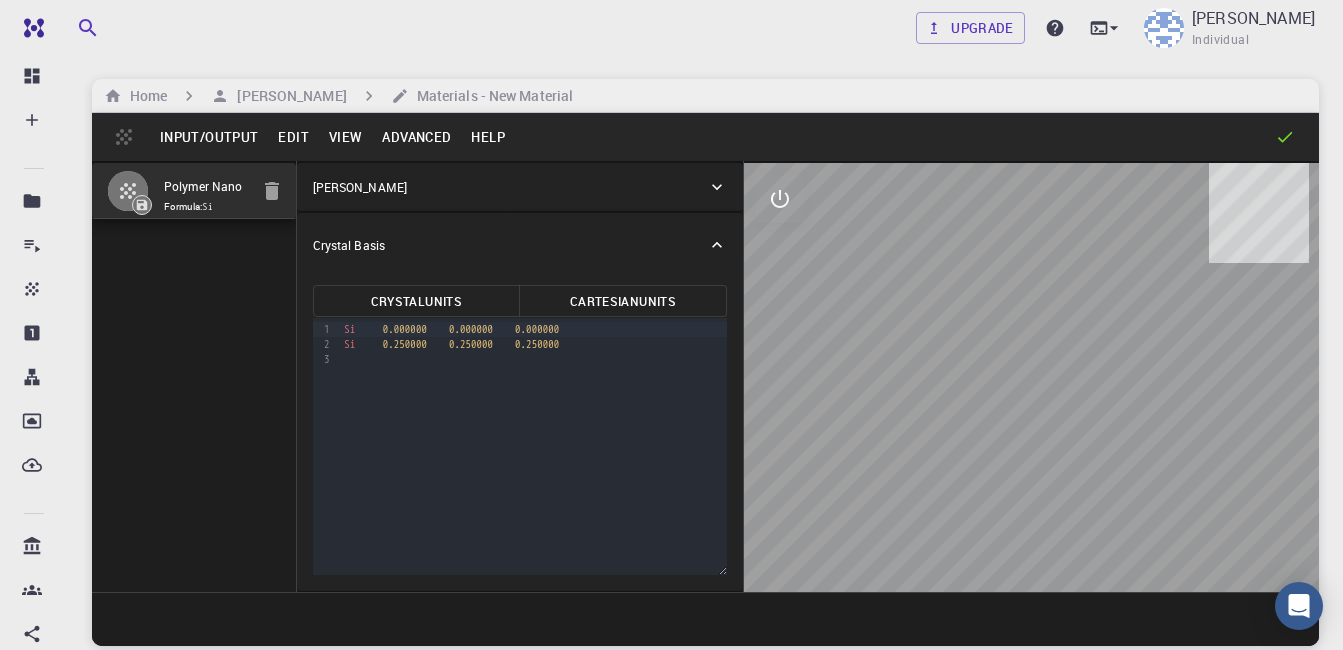 click on "Formula:  Si" at bounding box center [206, 207] 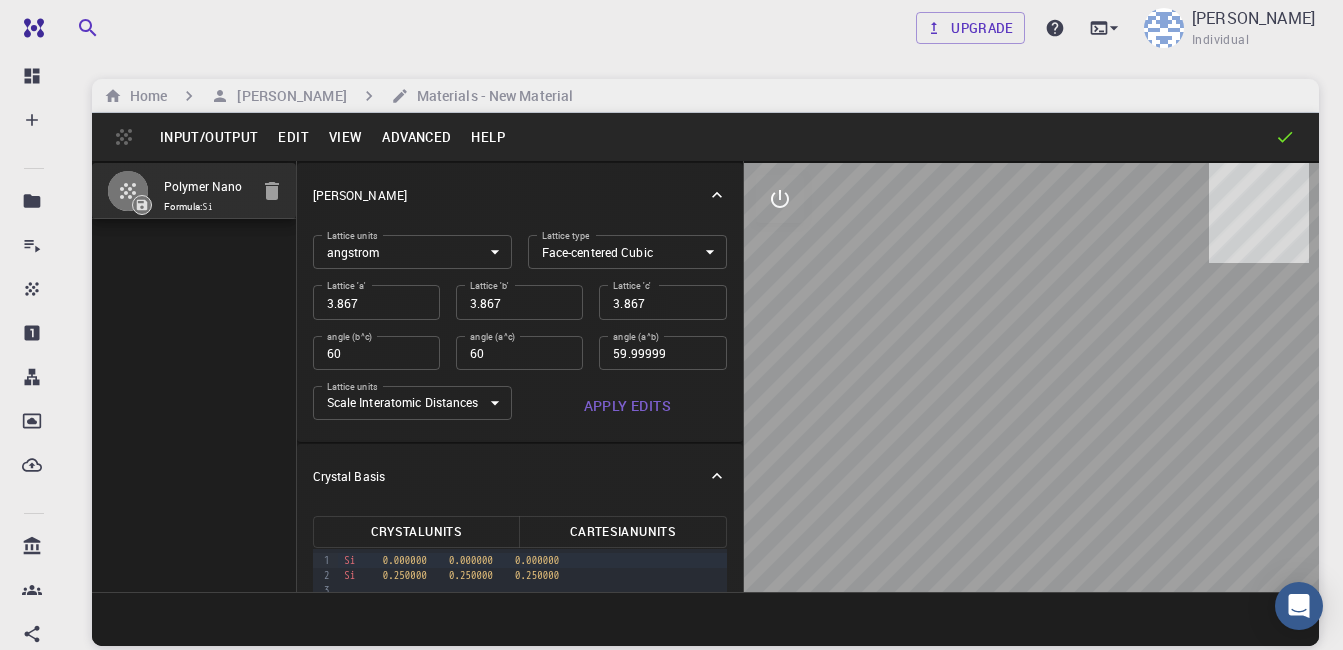 click on "[PERSON_NAME]" at bounding box center (360, 195) 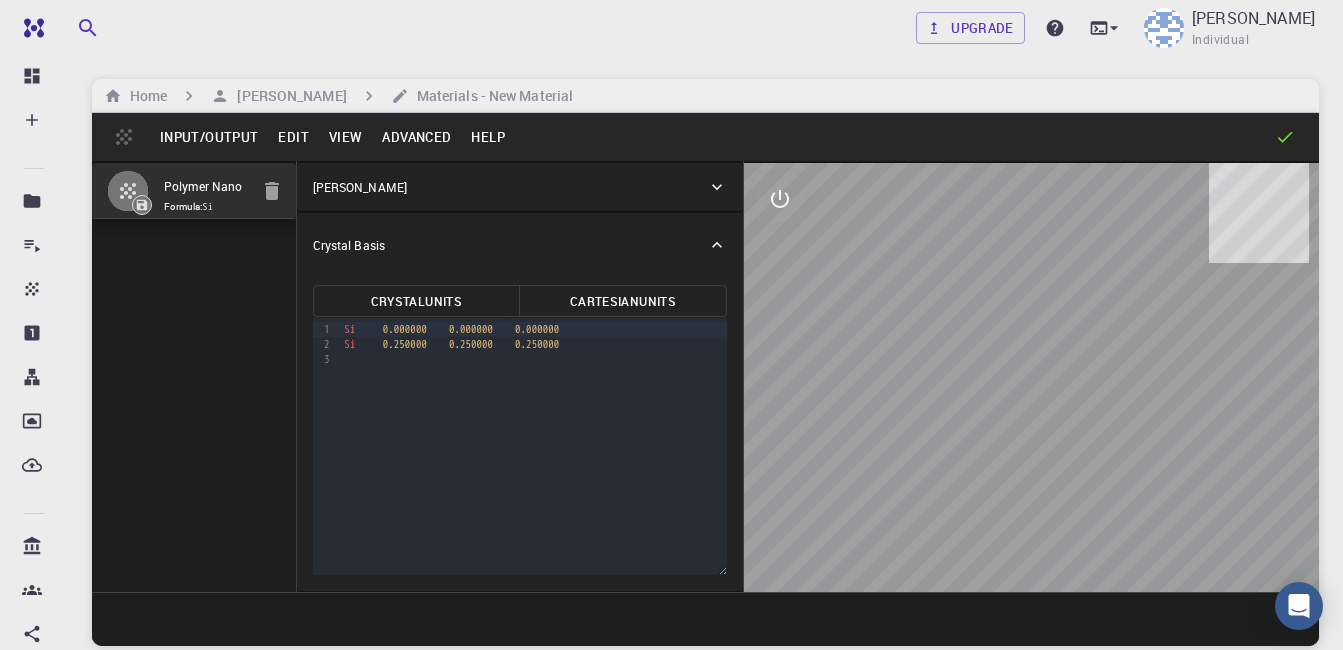 click on "Si" at bounding box center (349, 329) 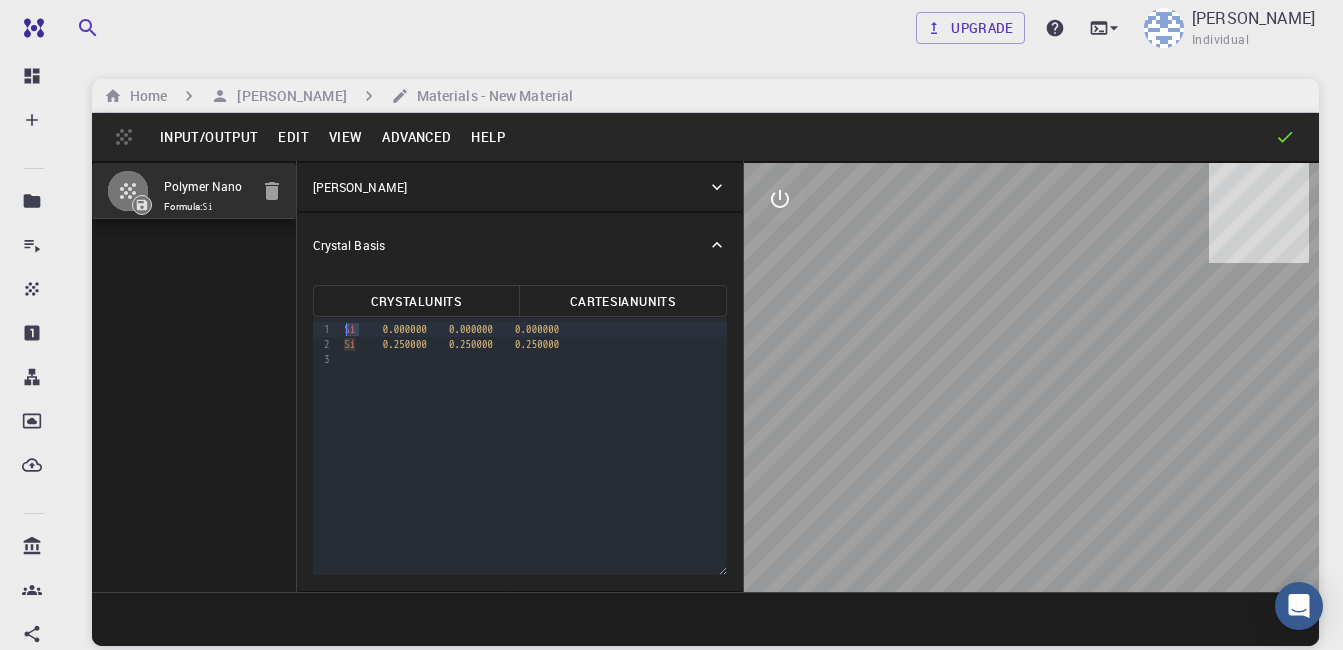 drag, startPoint x: 361, startPoint y: 330, endPoint x: 333, endPoint y: 327, distance: 28.160255 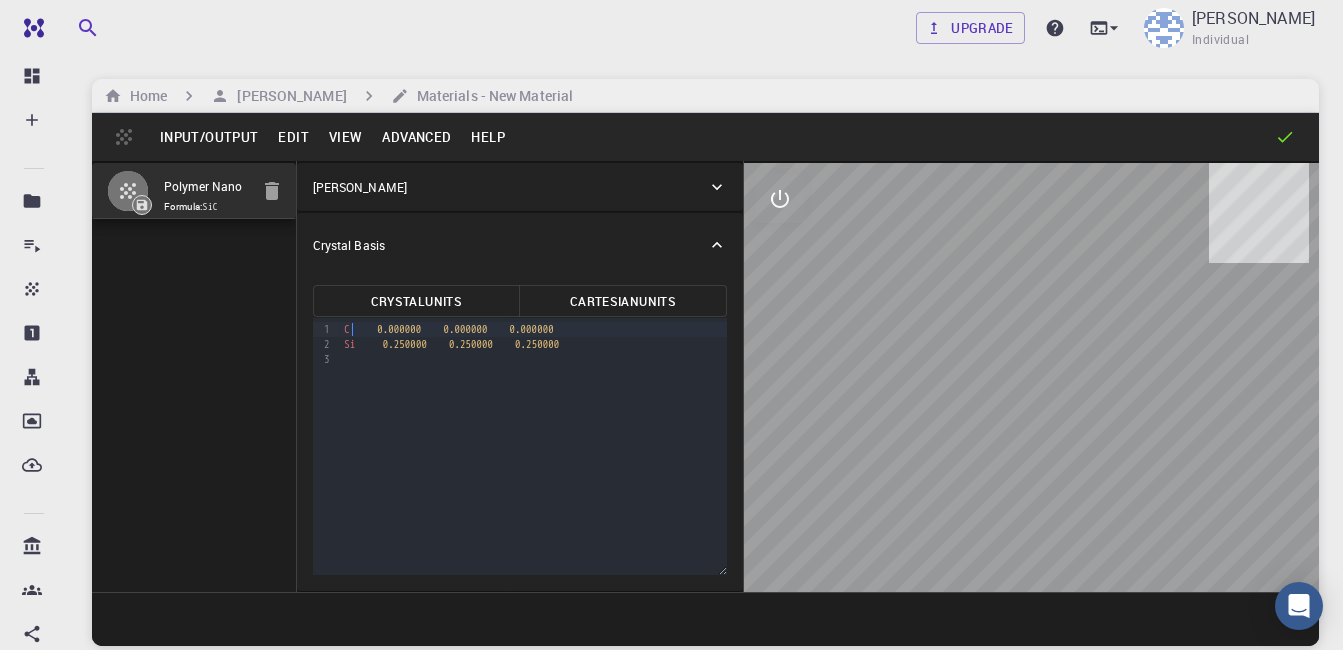 click on "Si       0.250000      0.250000      0.250000" at bounding box center [532, 344] 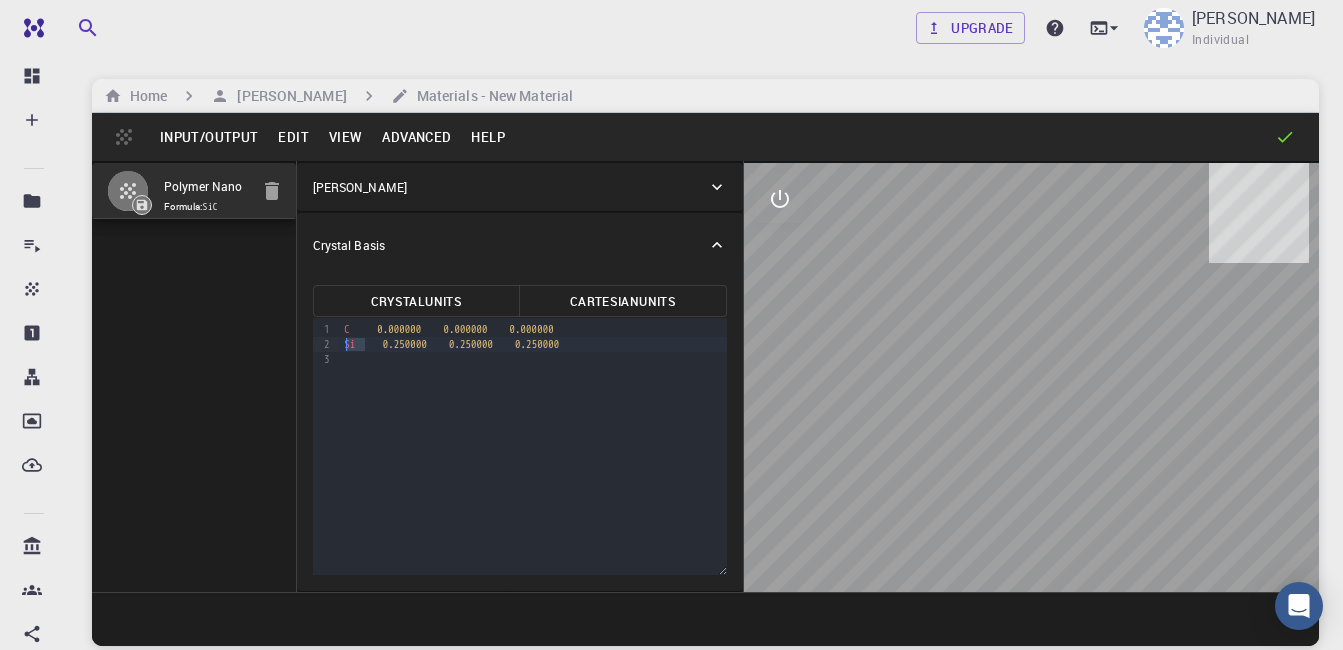 drag, startPoint x: 362, startPoint y: 347, endPoint x: 346, endPoint y: 346, distance: 16.03122 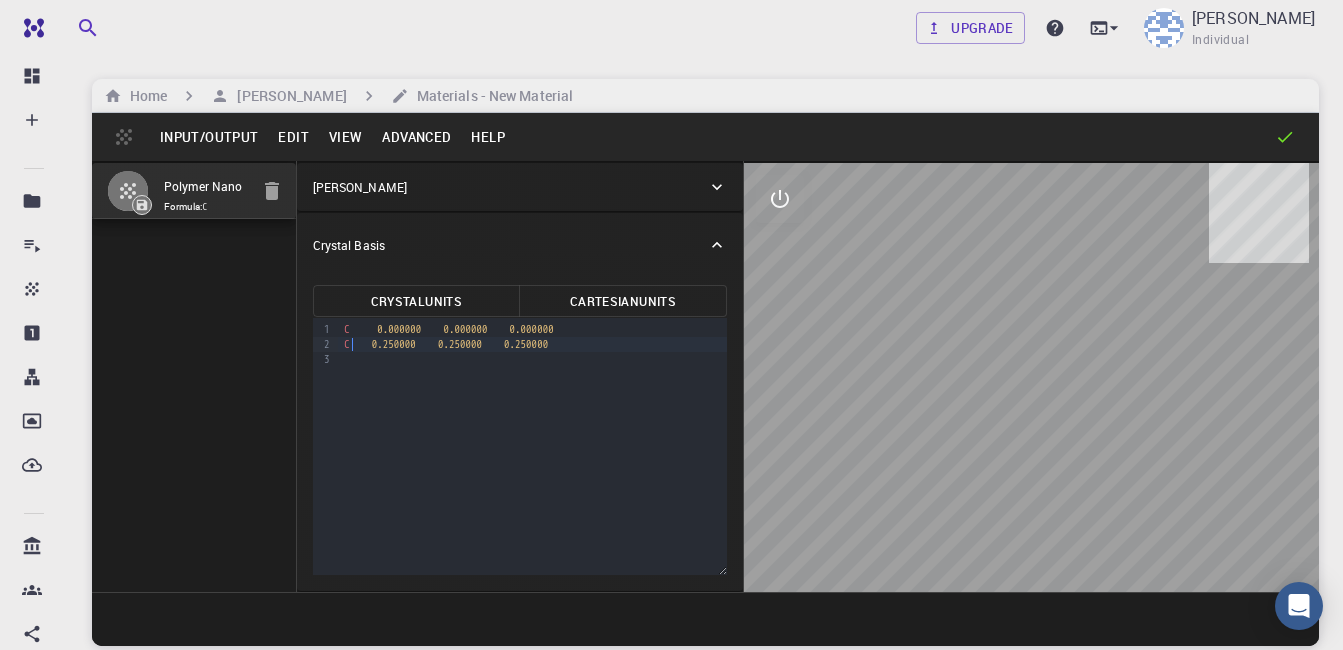 click on "Polymer Nano Formula:  C" at bounding box center (194, 376) 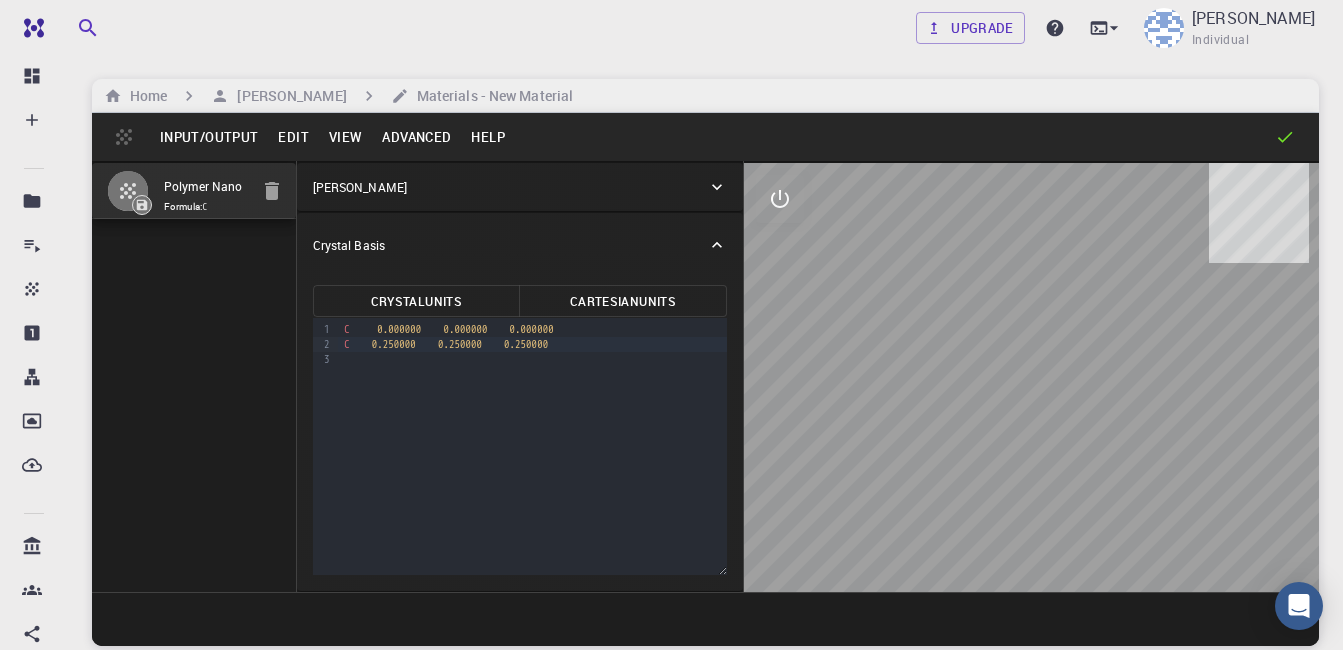 click on "Polymer Nano" at bounding box center (206, 187) 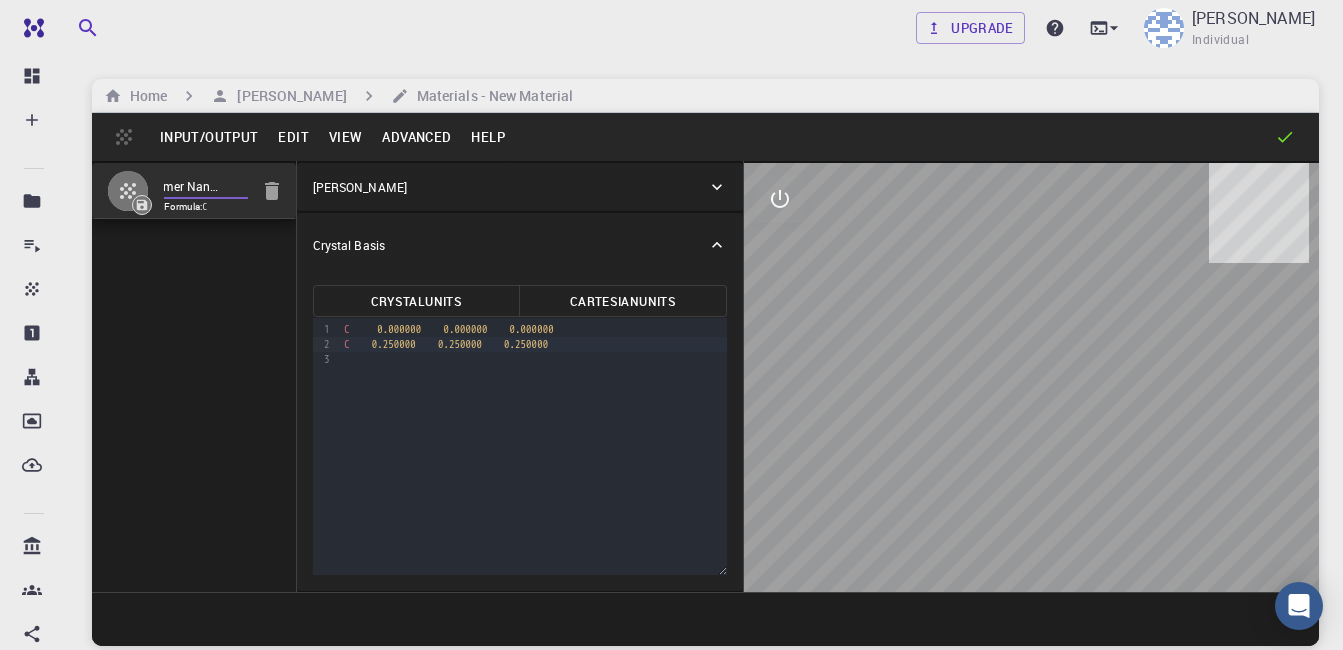 scroll, scrollTop: 0, scrollLeft: 35, axis: horizontal 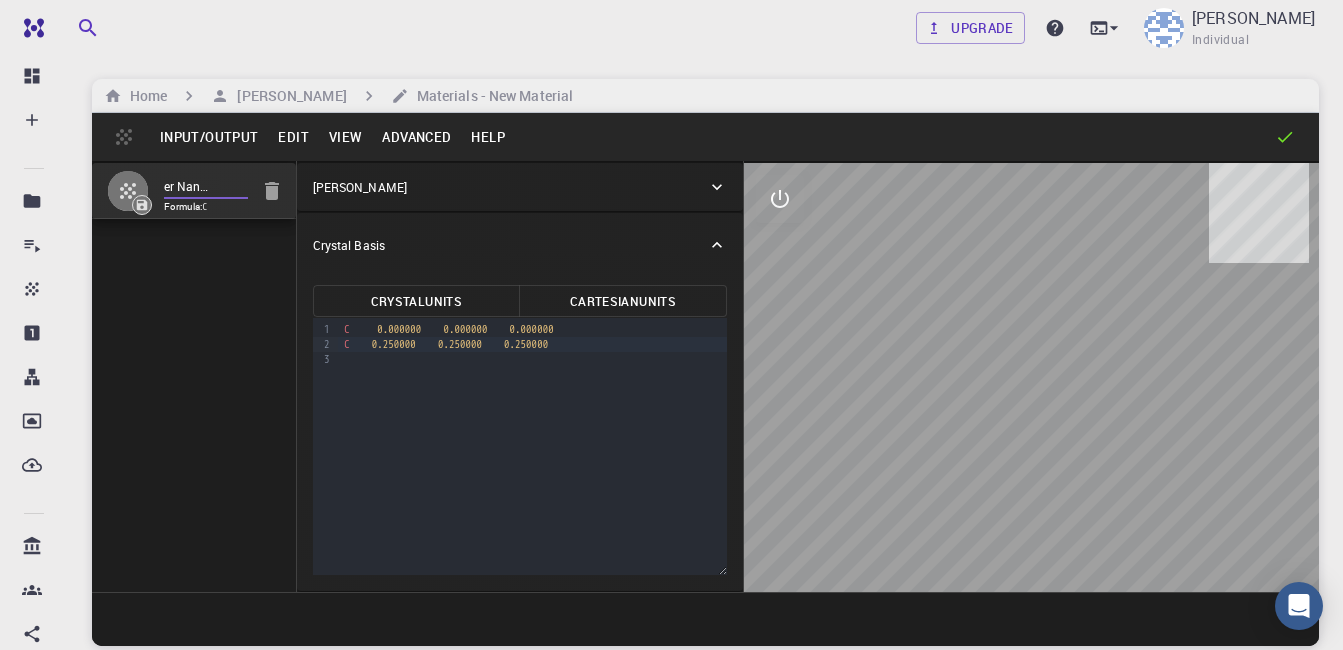 type on "Polymer Nanoparticle" 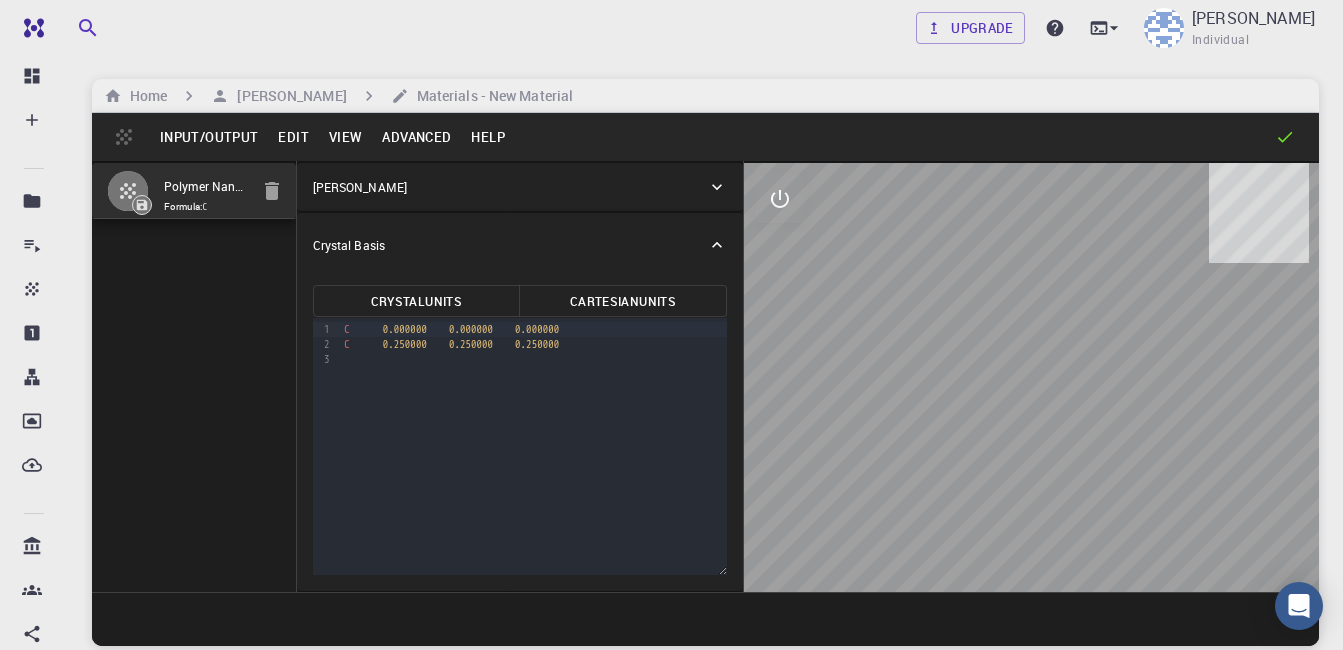 click on "[PERSON_NAME]" at bounding box center (520, 187) 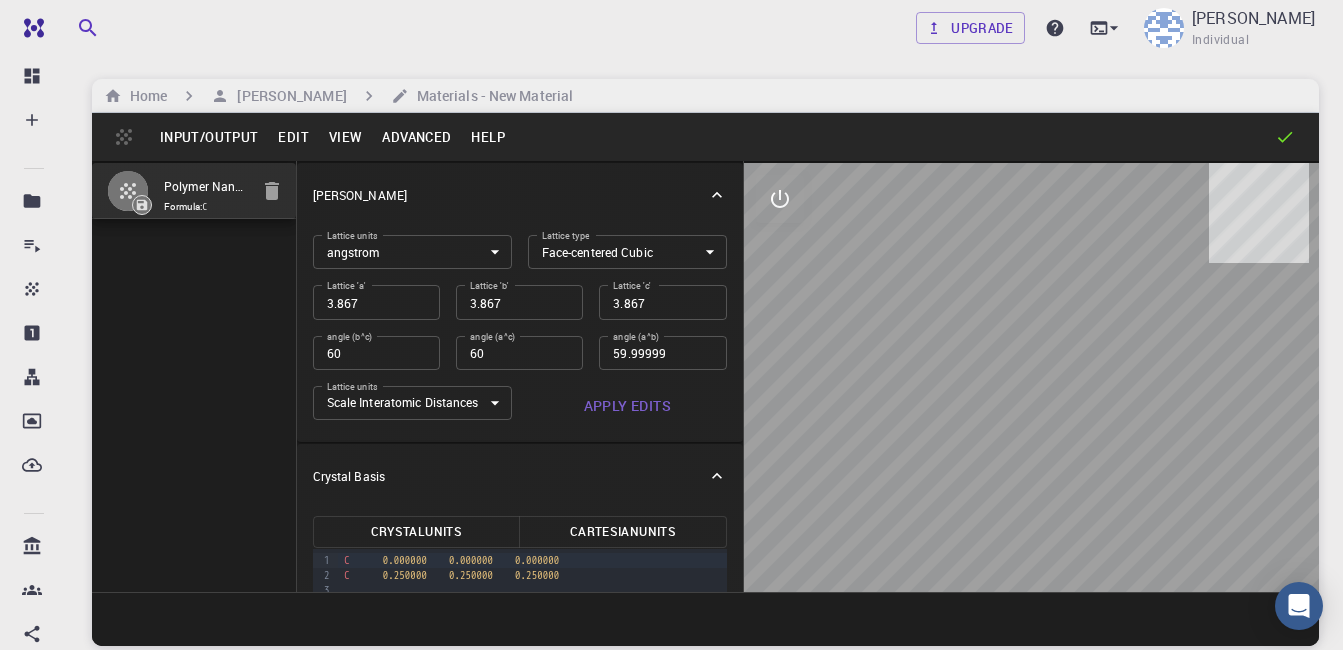 click on "[PERSON_NAME]" at bounding box center [510, 195] 